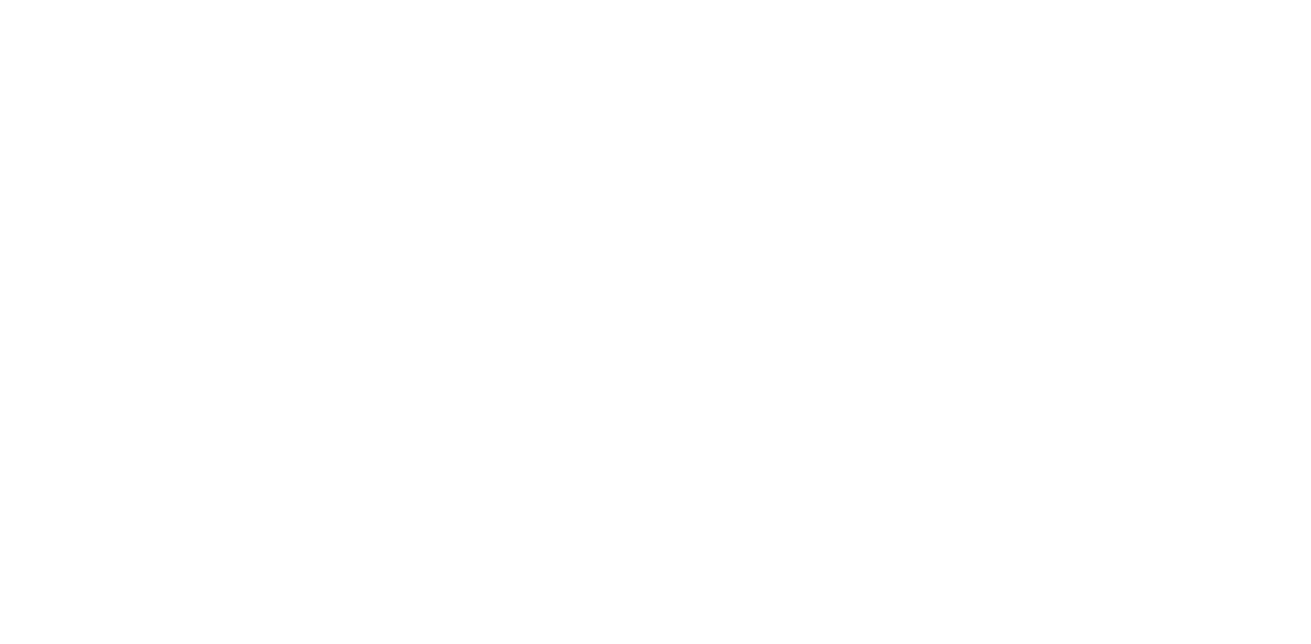 scroll, scrollTop: 0, scrollLeft: 0, axis: both 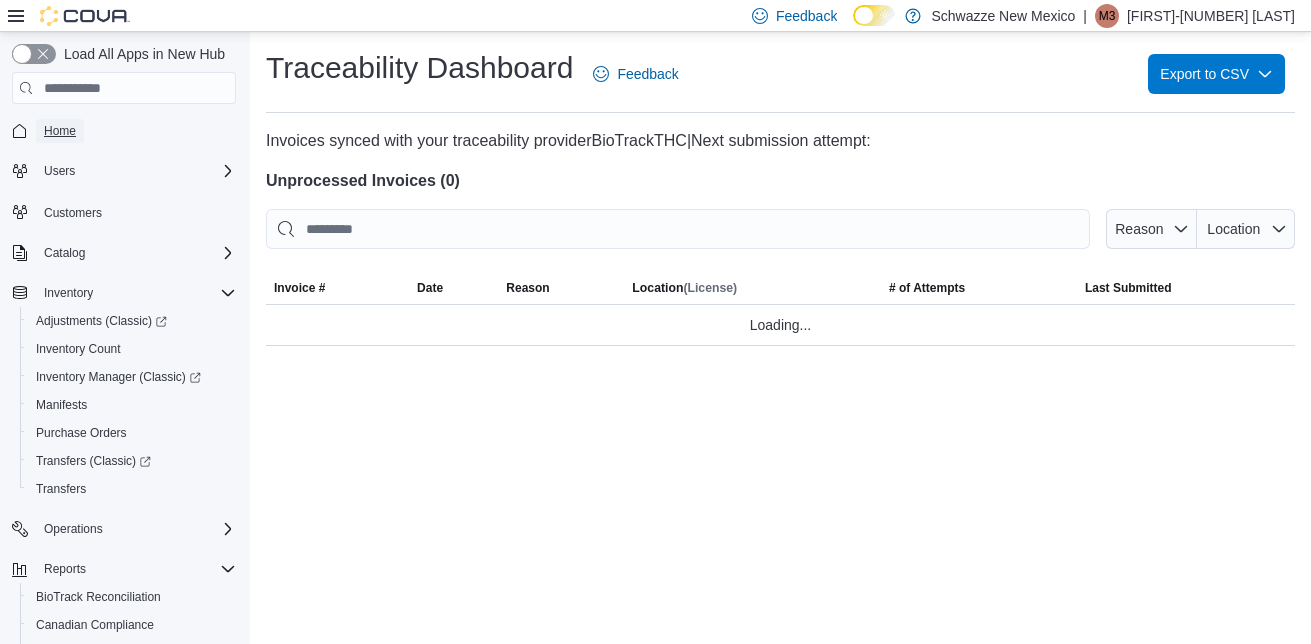 click on "Home" at bounding box center (60, 131) 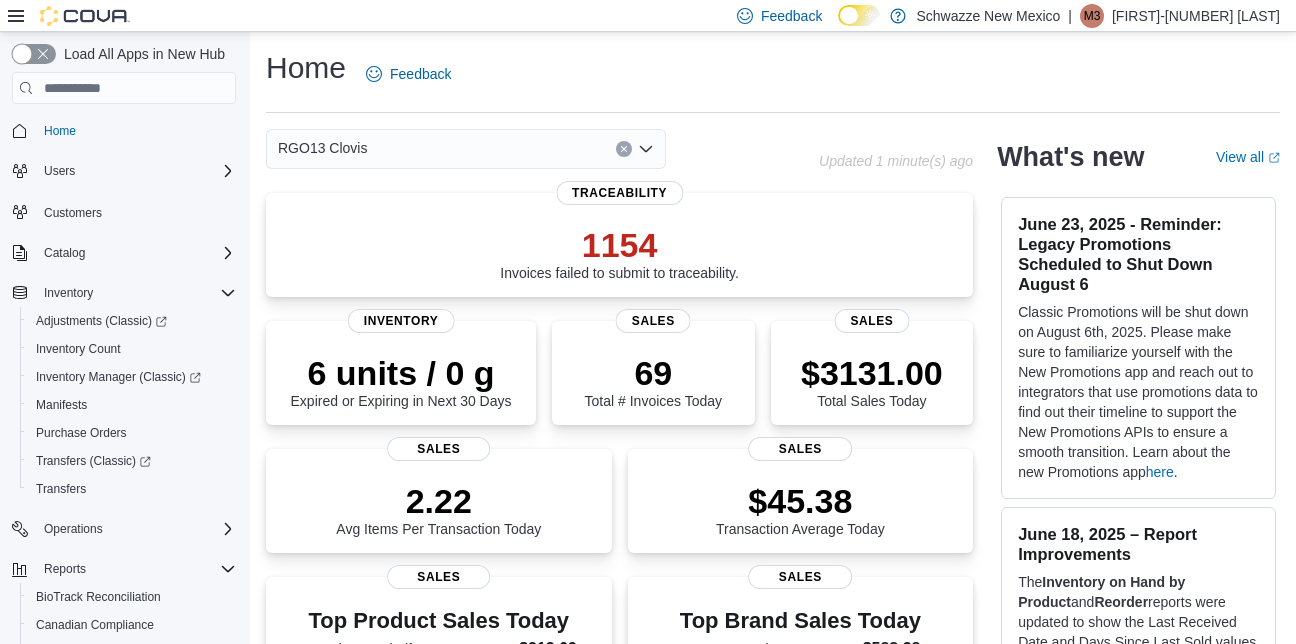 click at bounding box center [34, 54] 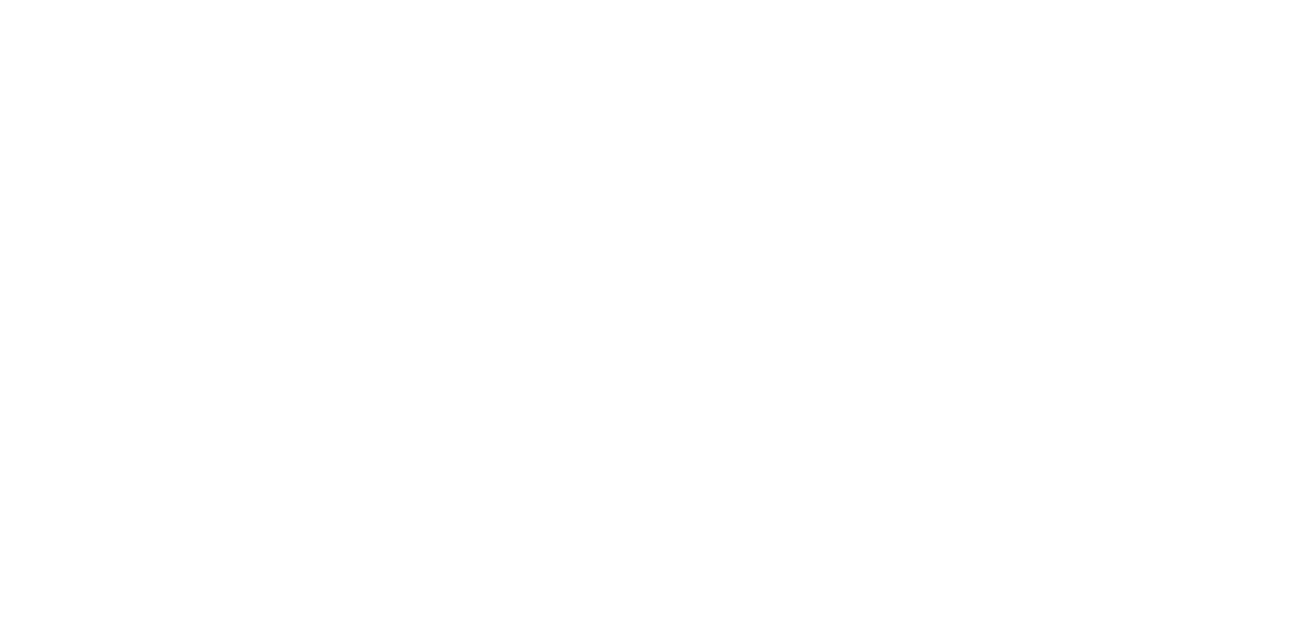 scroll, scrollTop: 0, scrollLeft: 0, axis: both 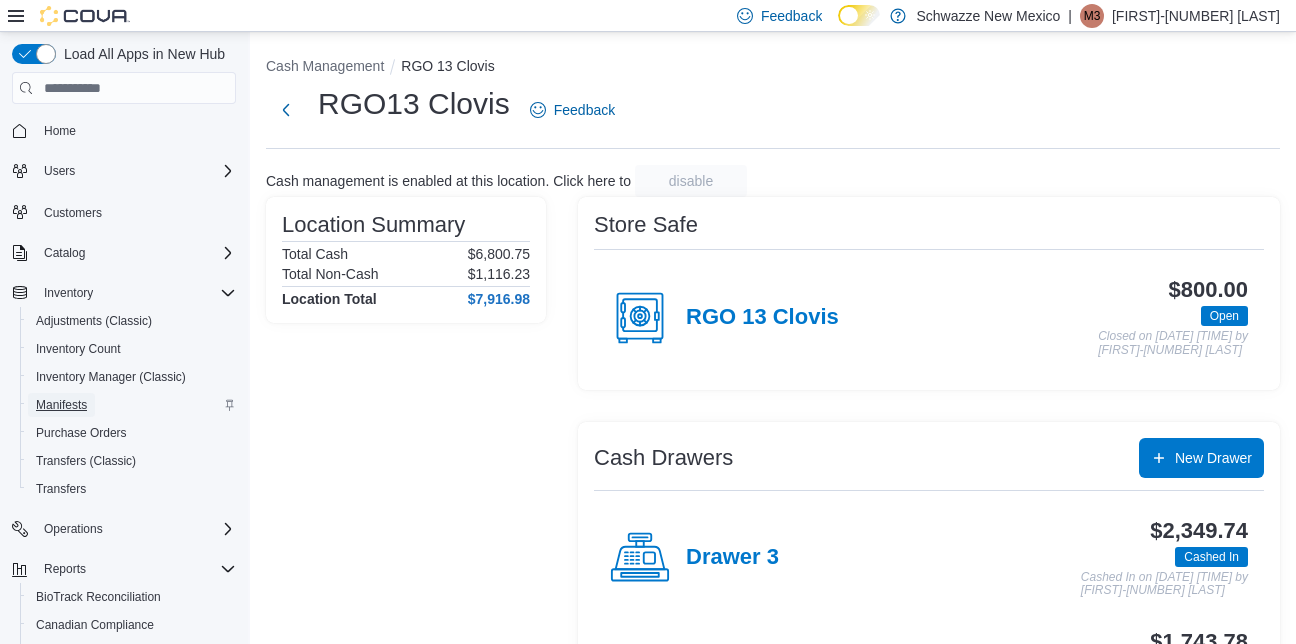 click on "Manifests" at bounding box center [61, 405] 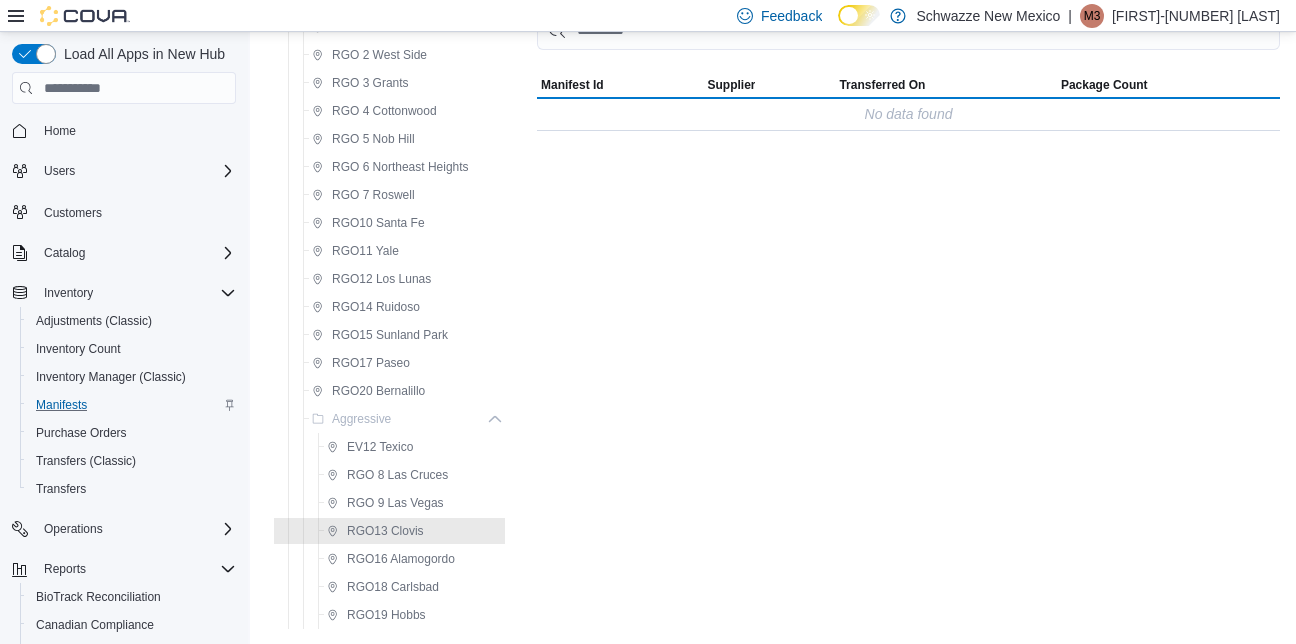 scroll, scrollTop: 233, scrollLeft: 0, axis: vertical 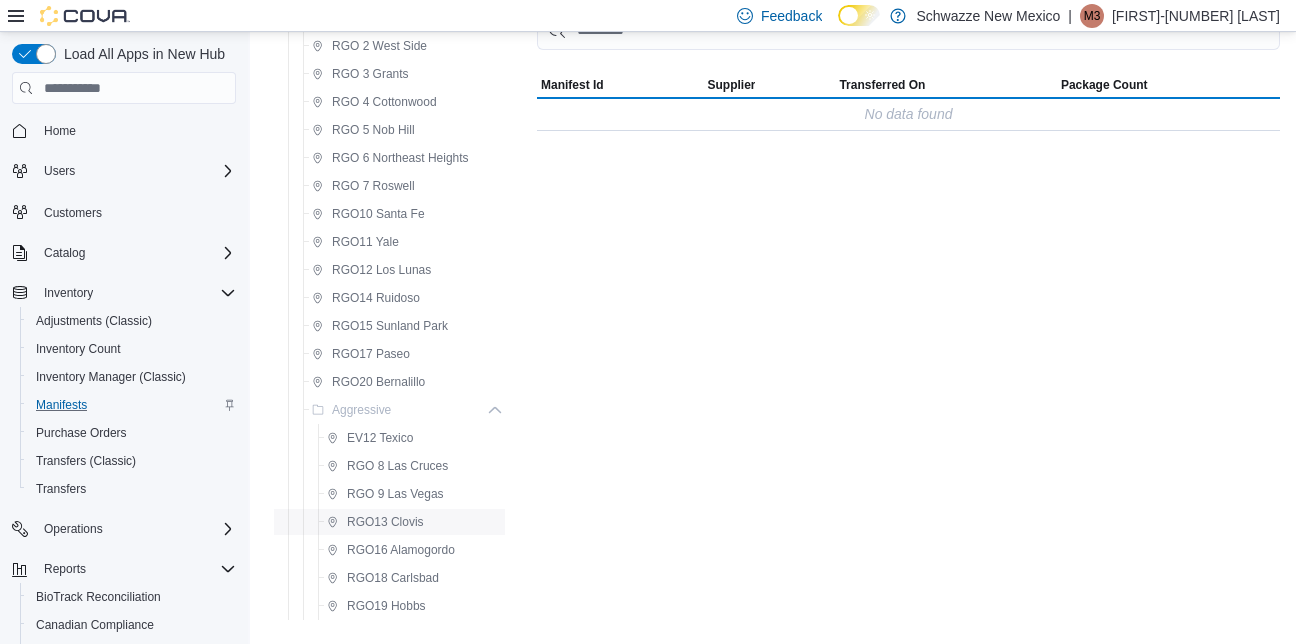 click on "RGO13 Clovis" at bounding box center (385, 522) 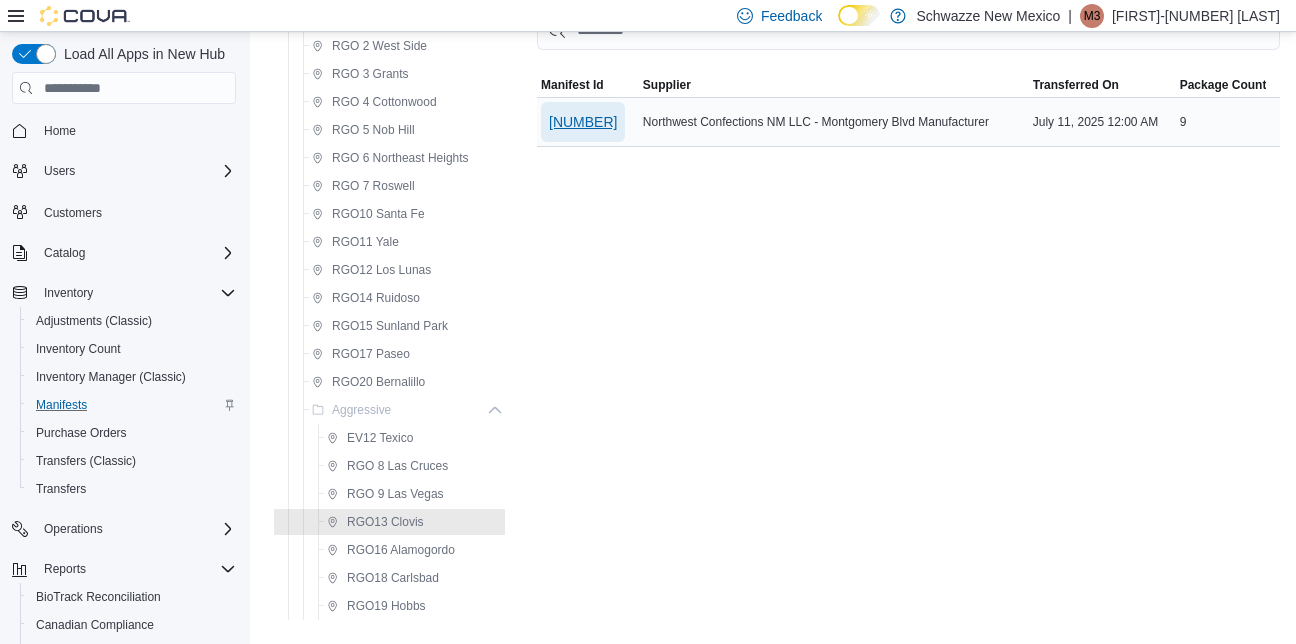 click on "[NUMBER]" at bounding box center [583, 122] 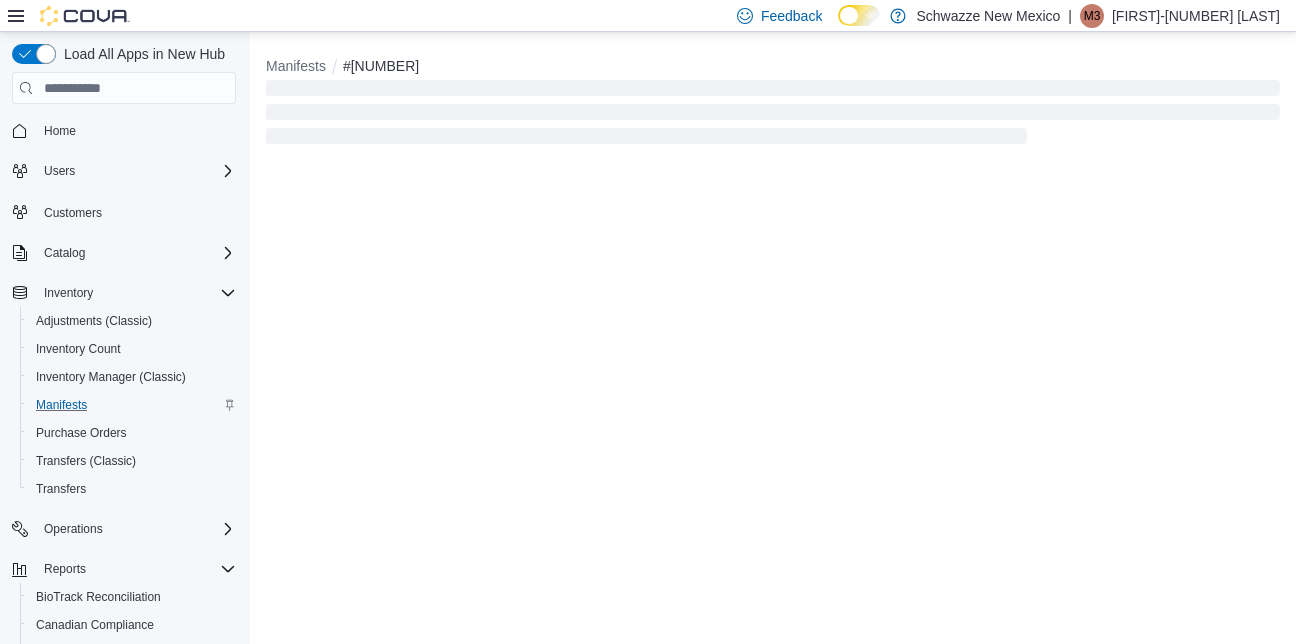 scroll, scrollTop: 0, scrollLeft: 0, axis: both 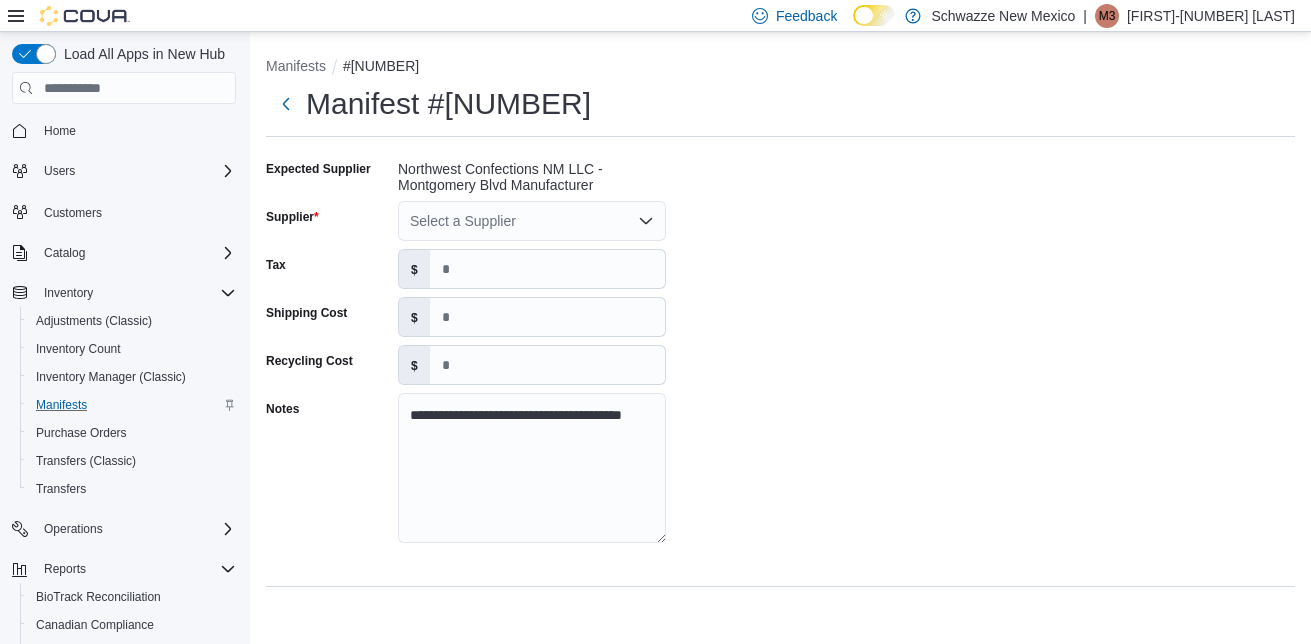 click on "Select a Supplier" at bounding box center [532, 221] 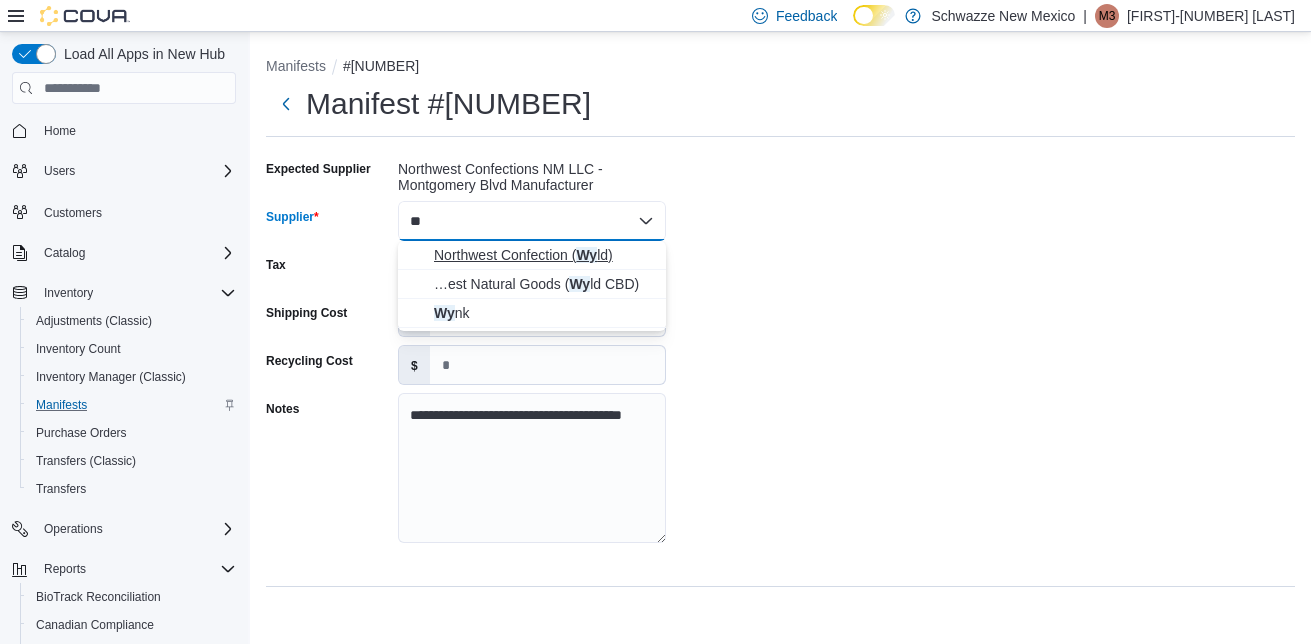 type on "**" 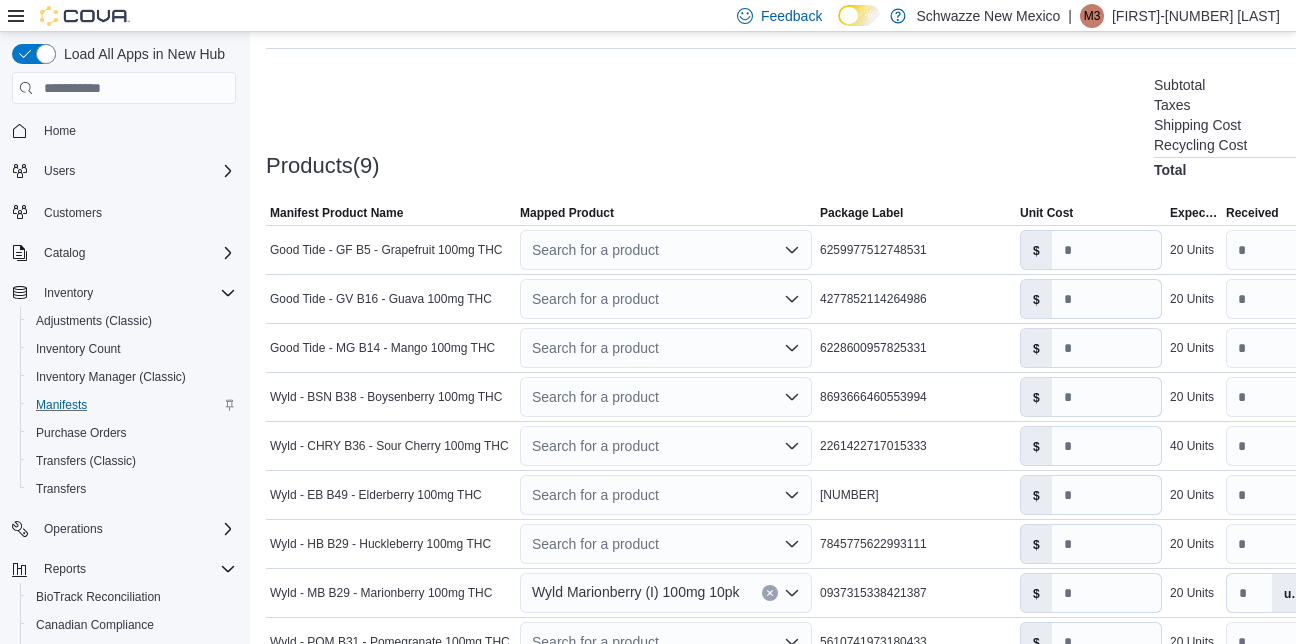scroll, scrollTop: 607, scrollLeft: 0, axis: vertical 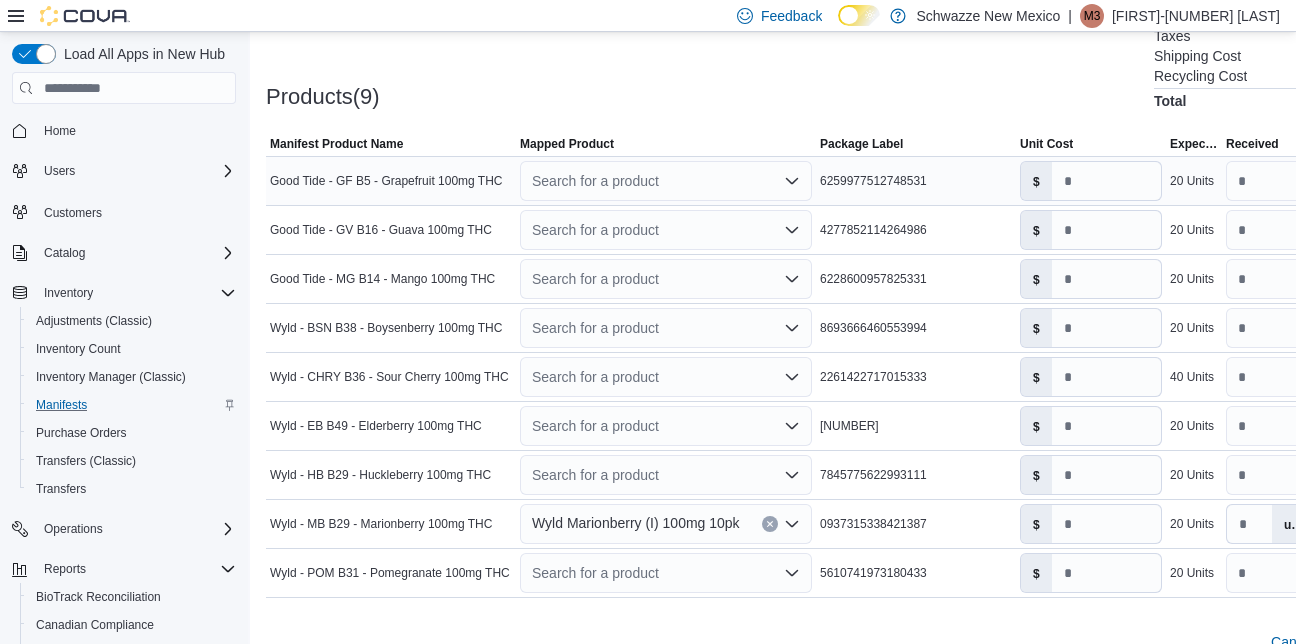 click on "Search for a product" at bounding box center [666, 181] 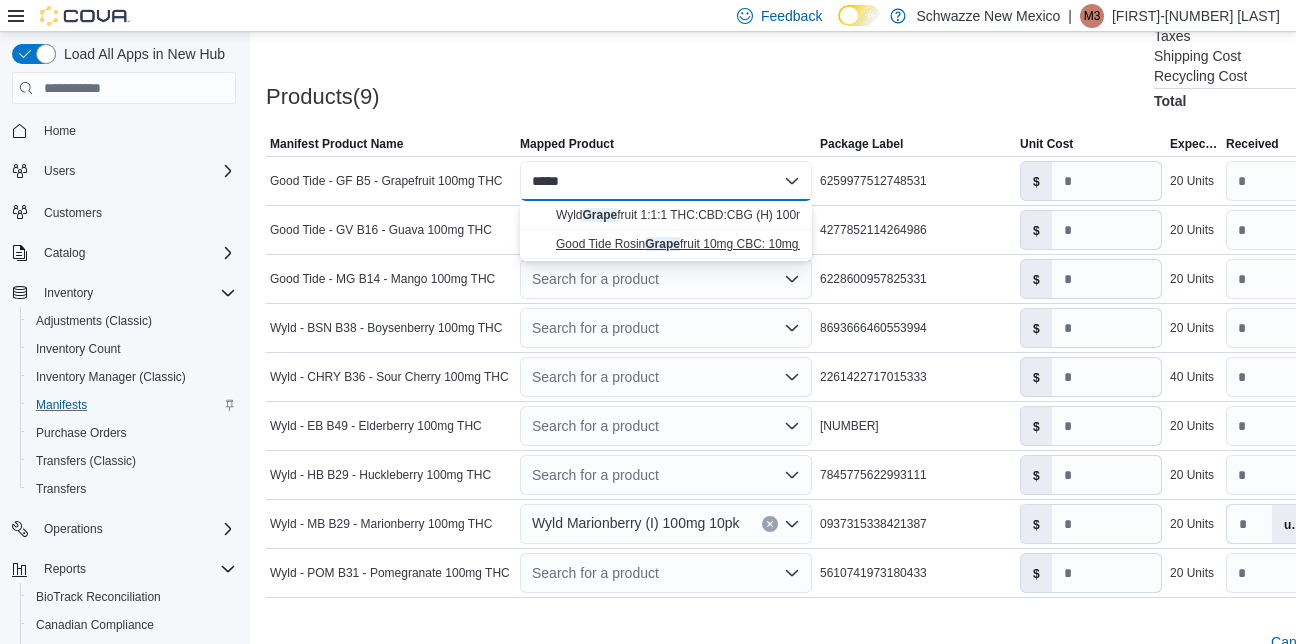 type on "*****" 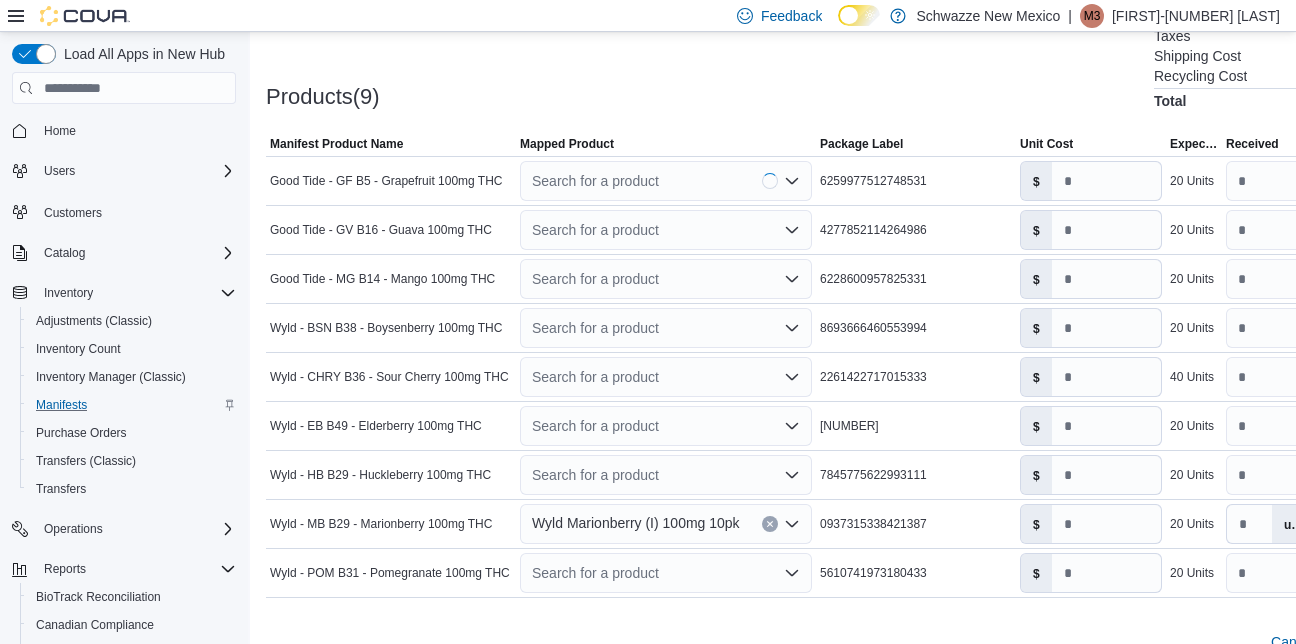 type on "****" 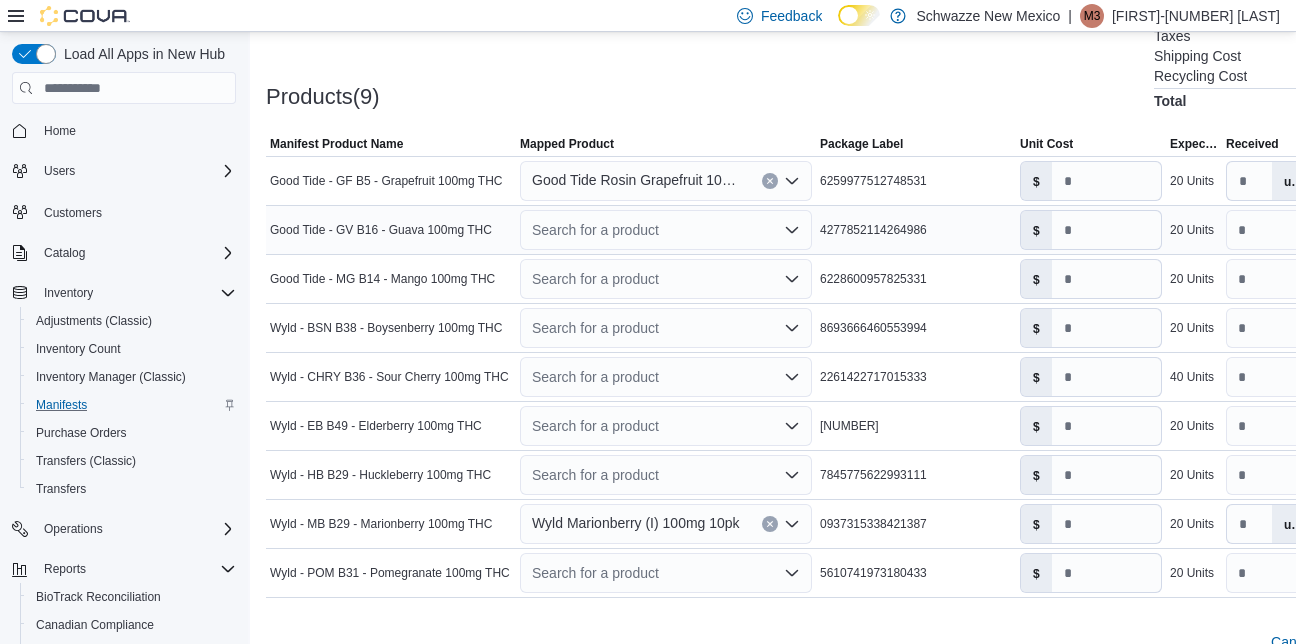 click on "Search for a product" at bounding box center (666, 230) 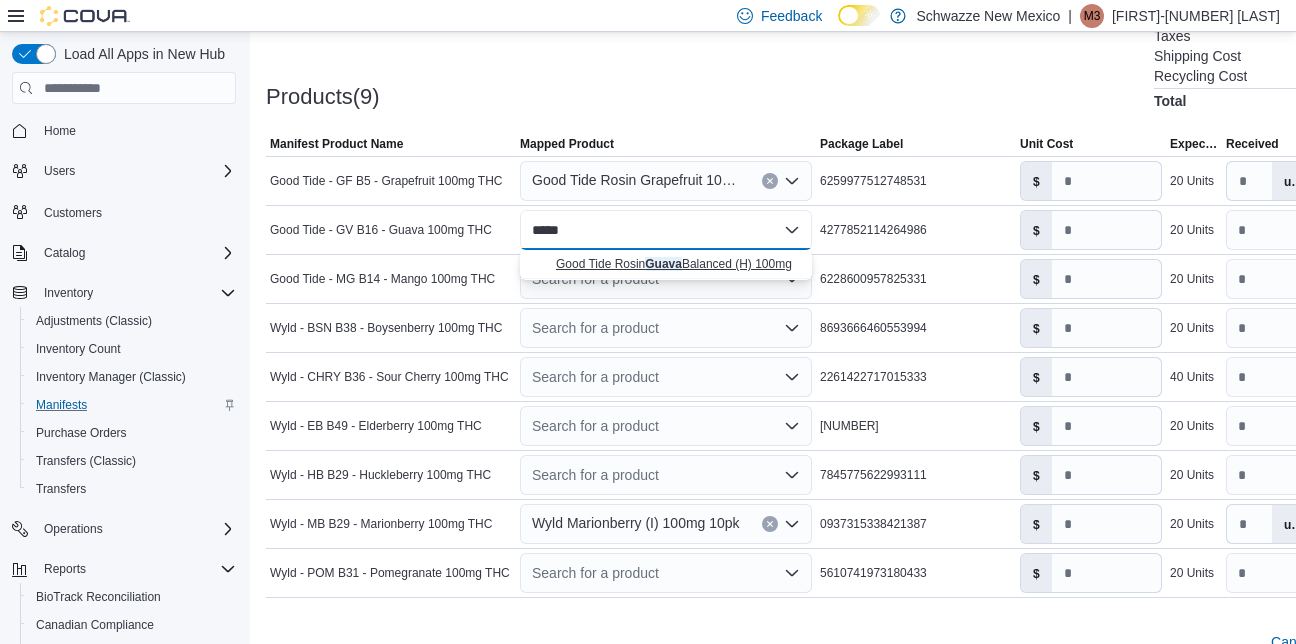 type on "*****" 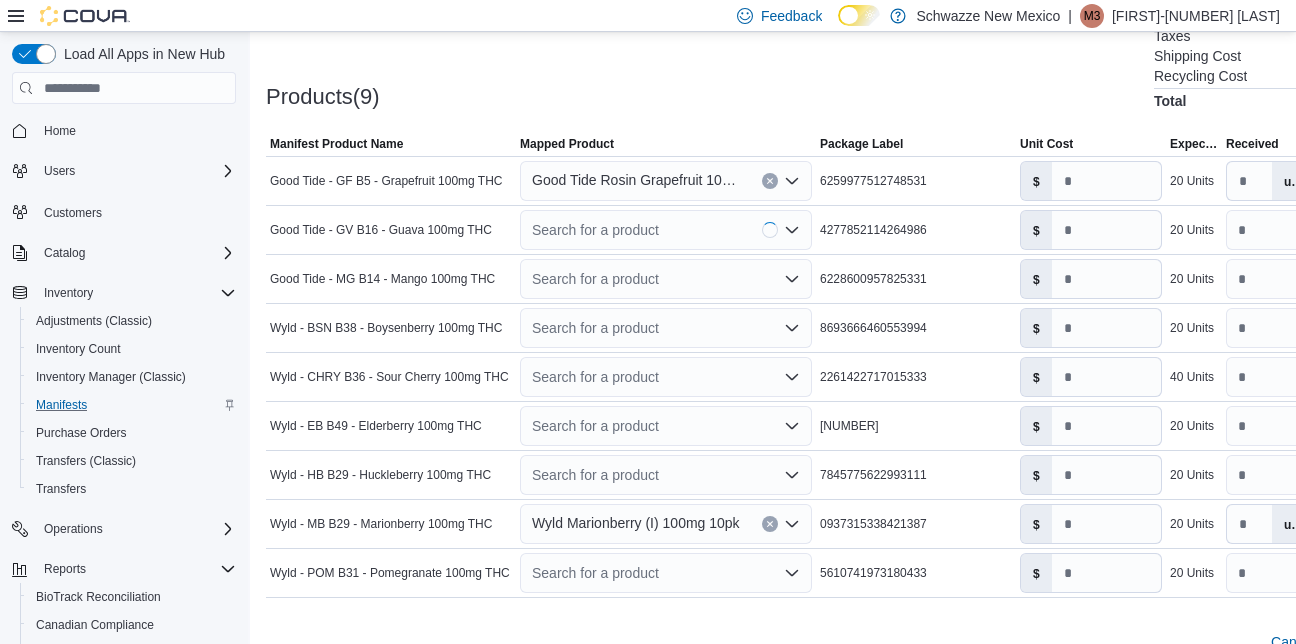 type on "*" 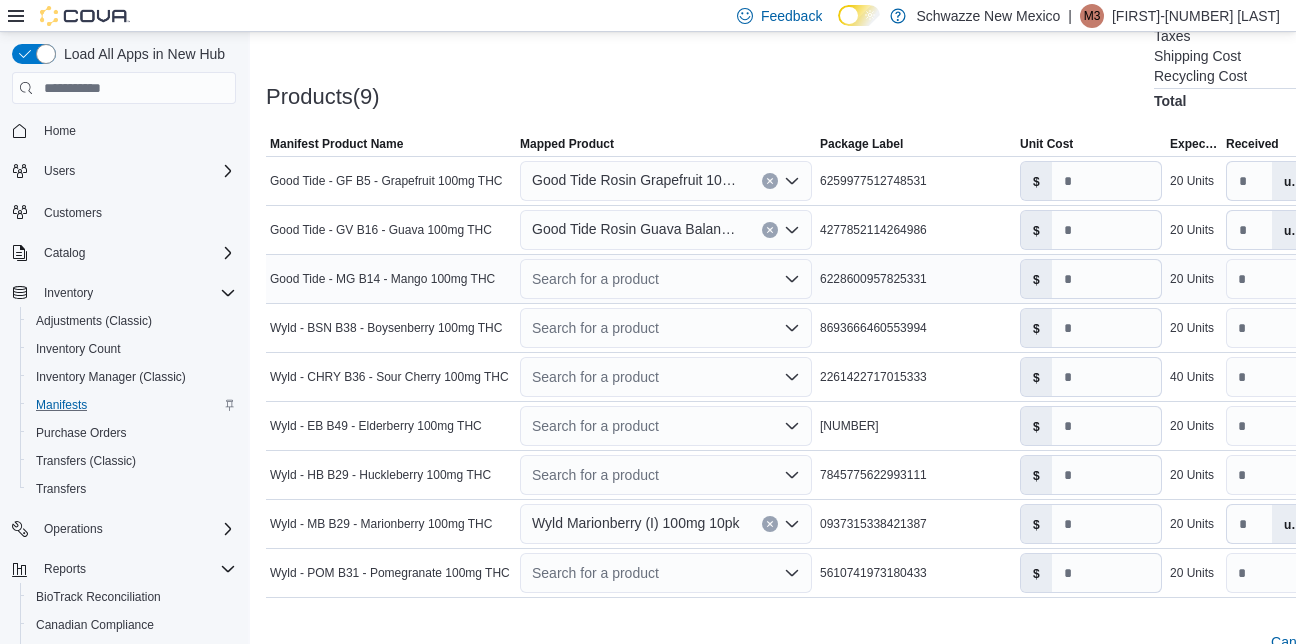 click on "Search for a product" at bounding box center (666, 279) 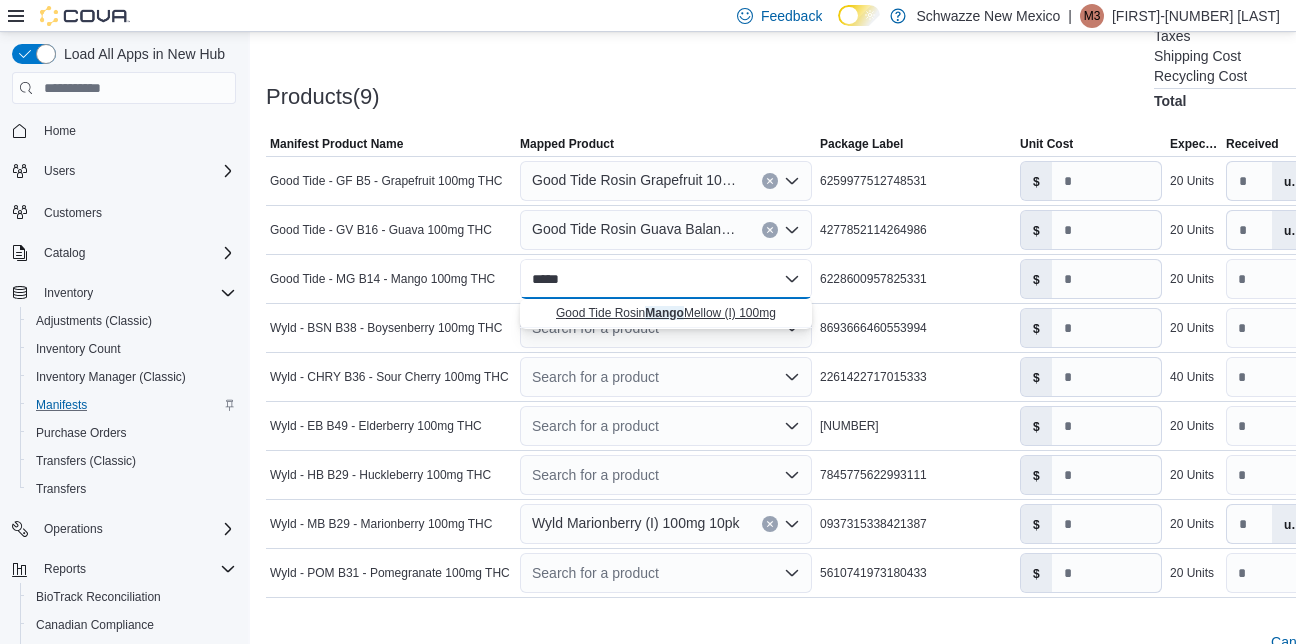 type on "*****" 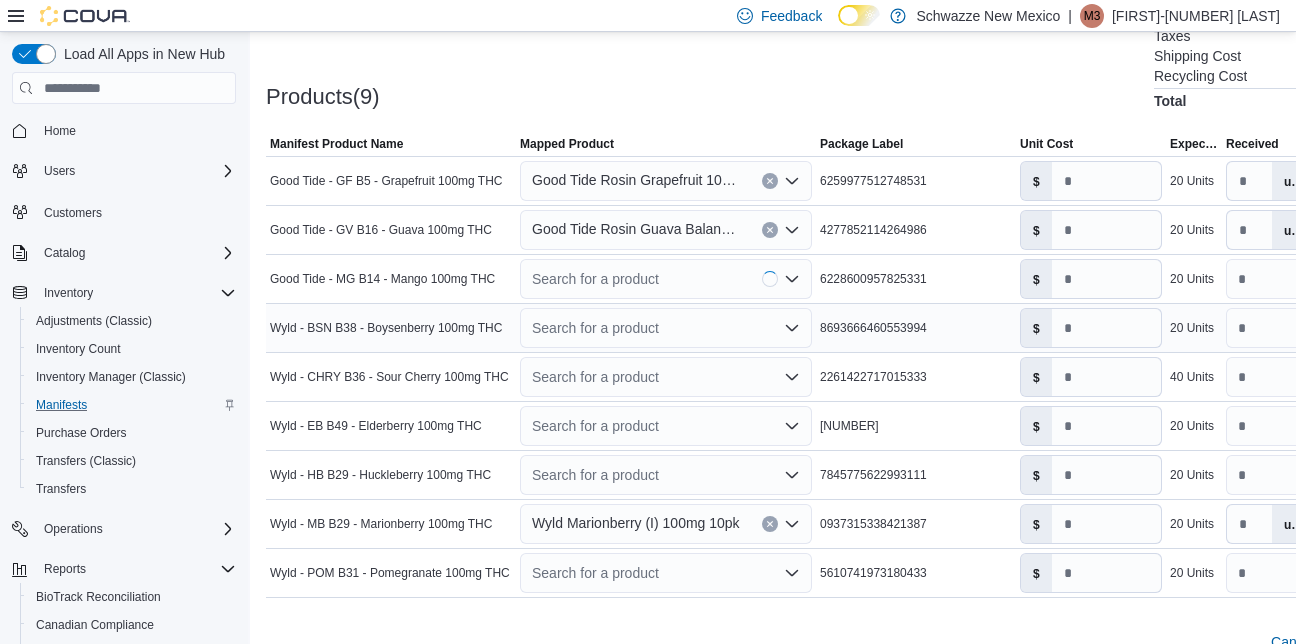 type on "***" 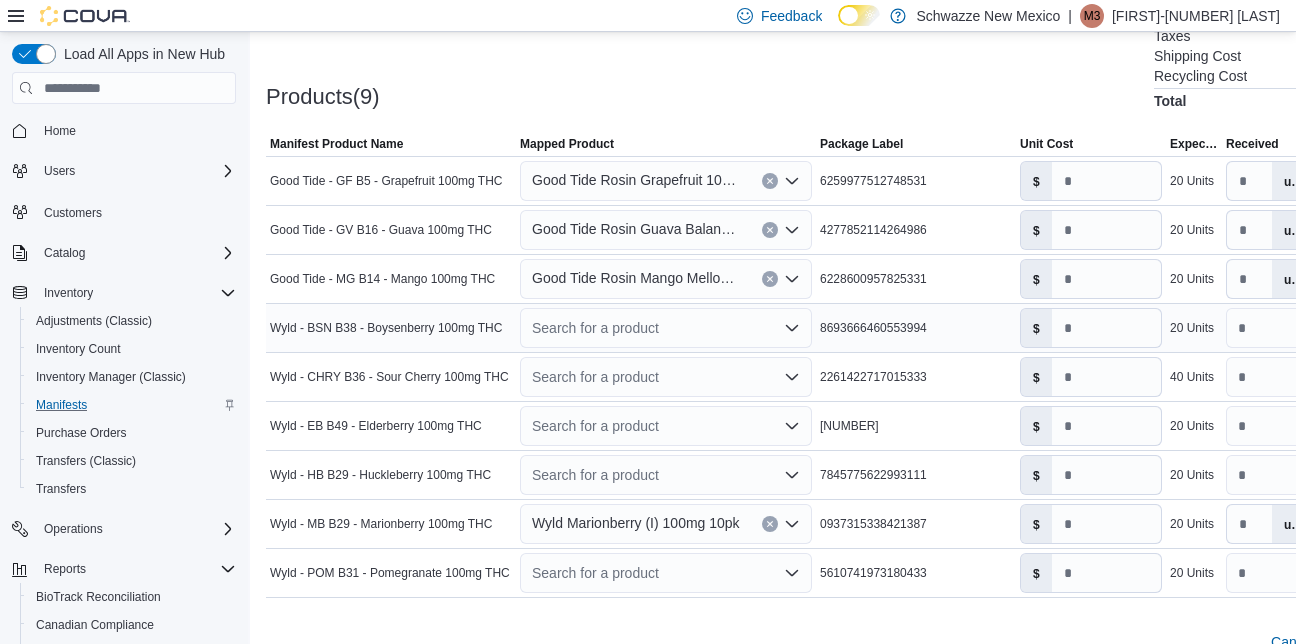 click on "Search for a product" at bounding box center [666, 328] 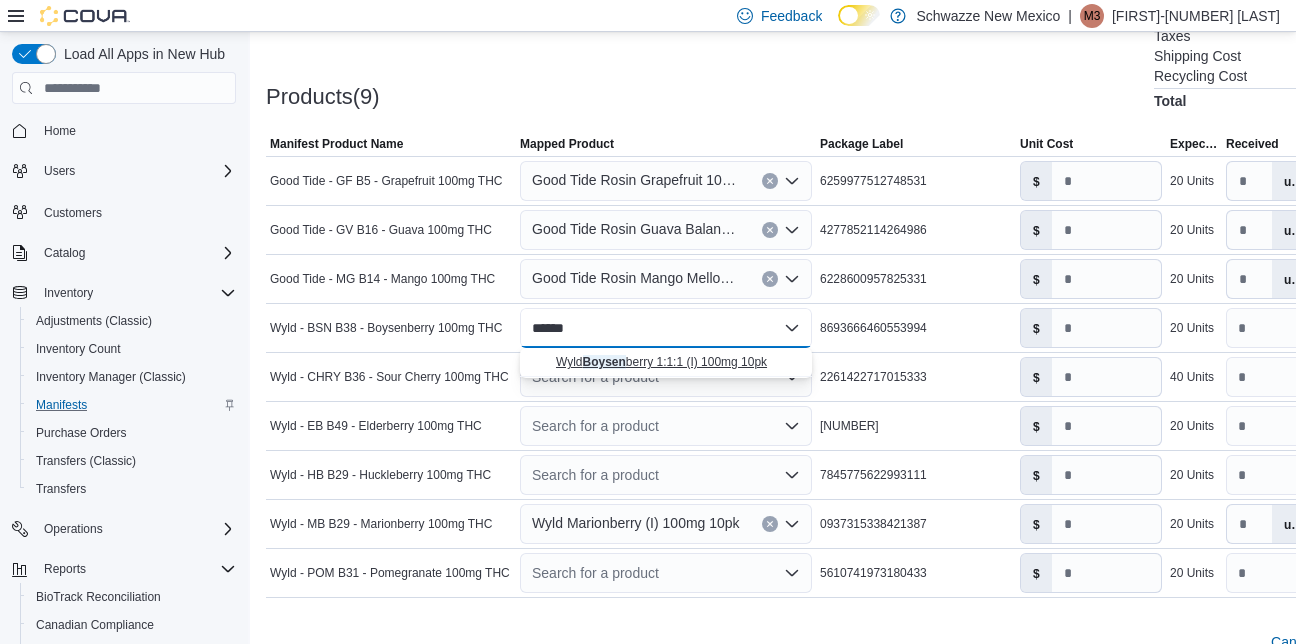 type on "******" 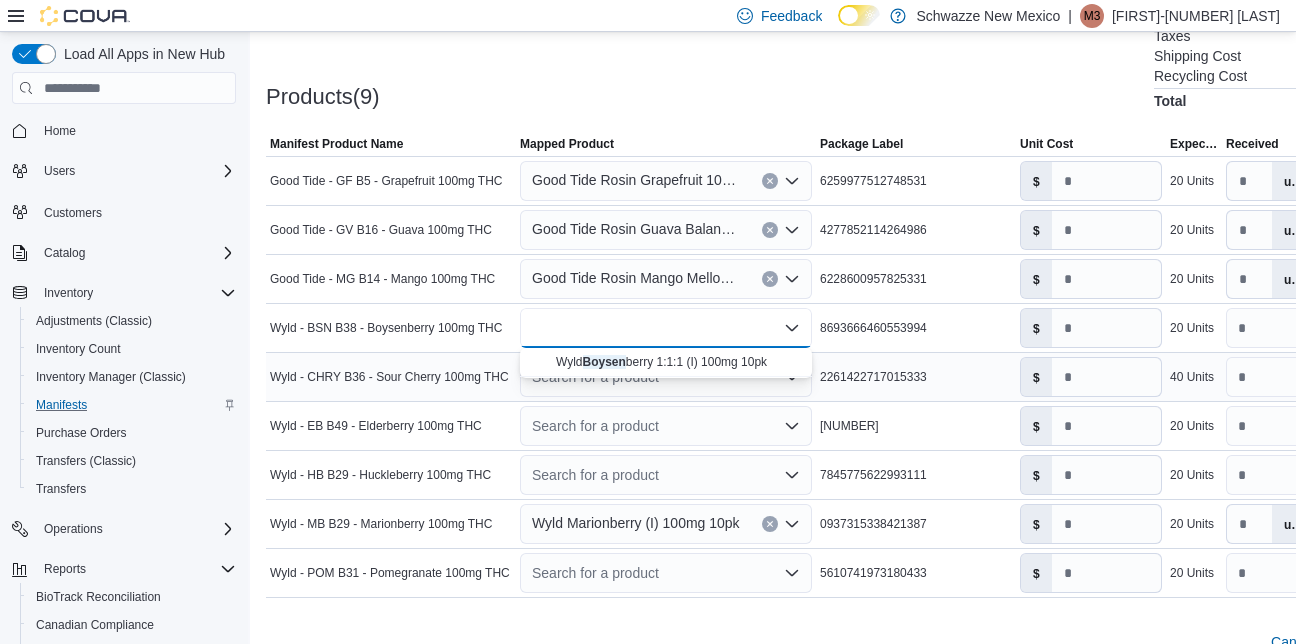 type on "***" 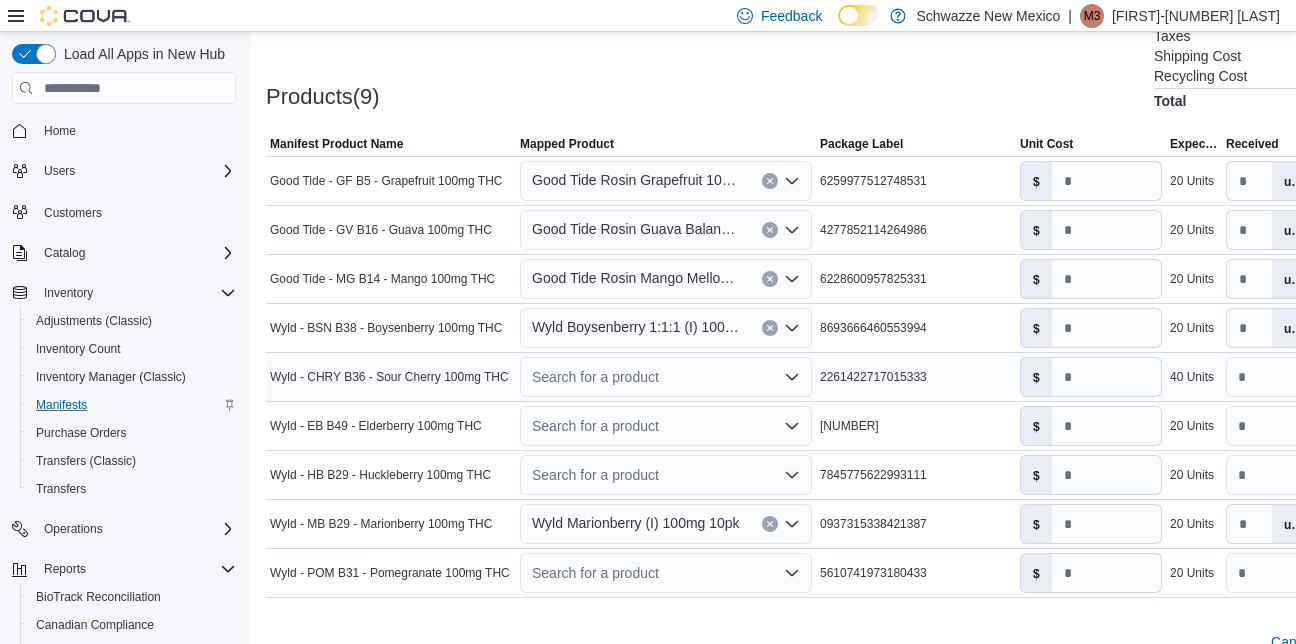 click on "Search for a product" at bounding box center (666, 377) 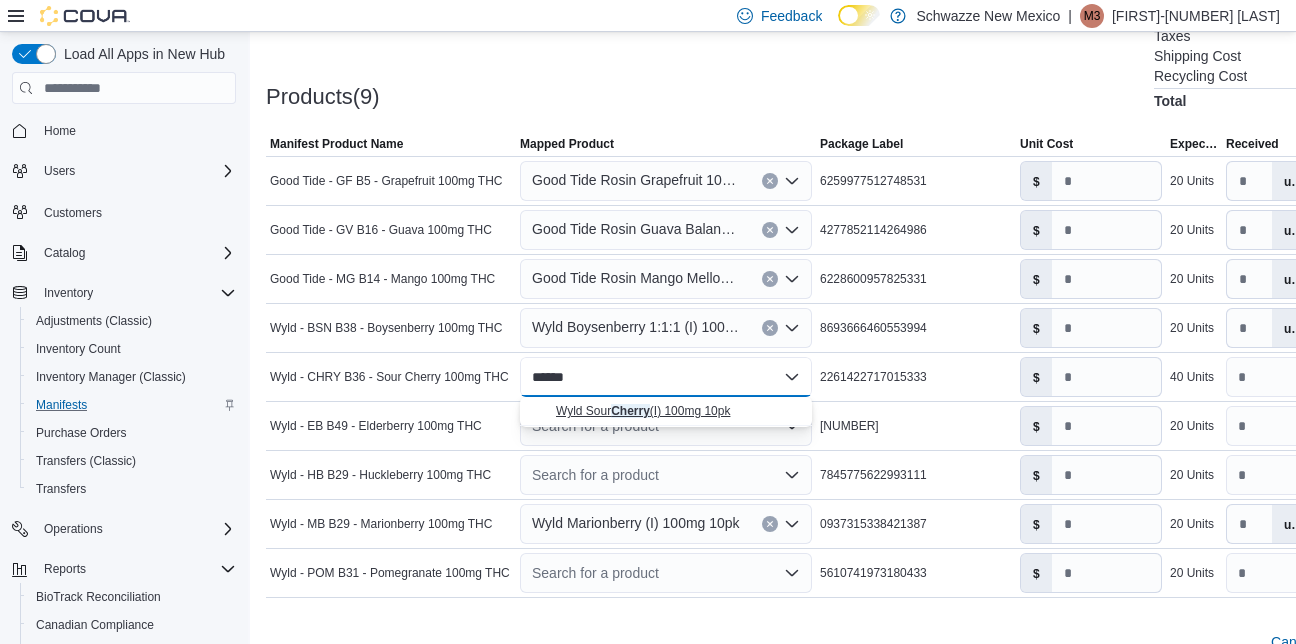 type on "******" 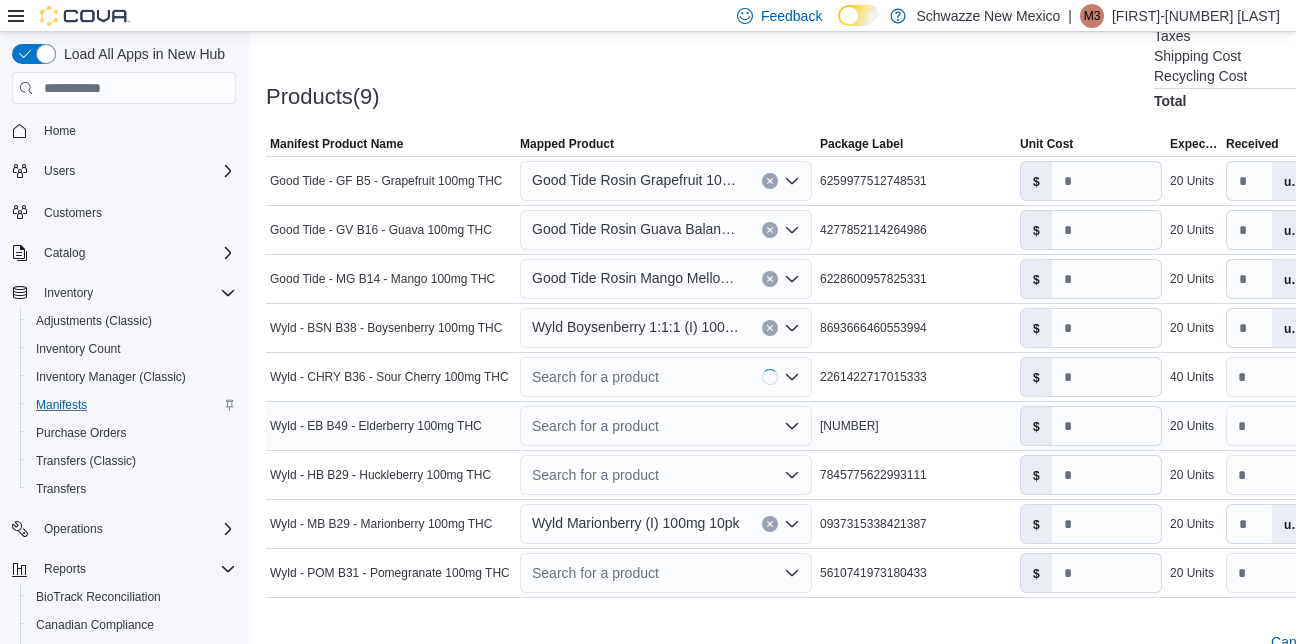 type on "***" 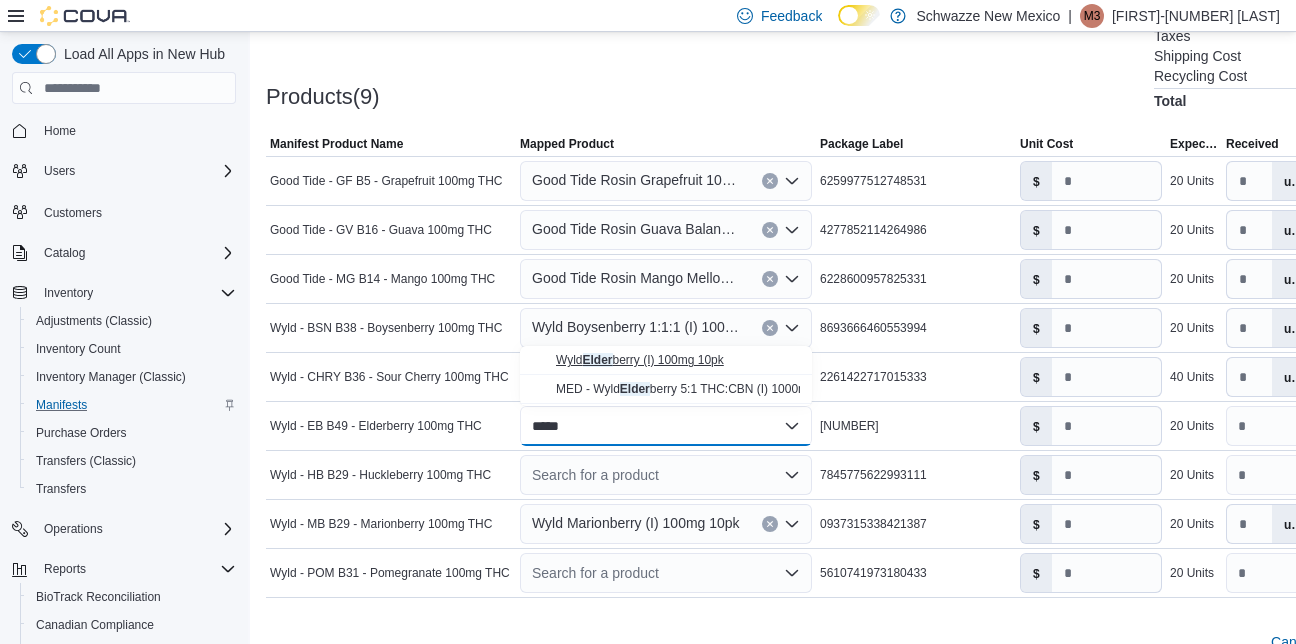 type on "*****" 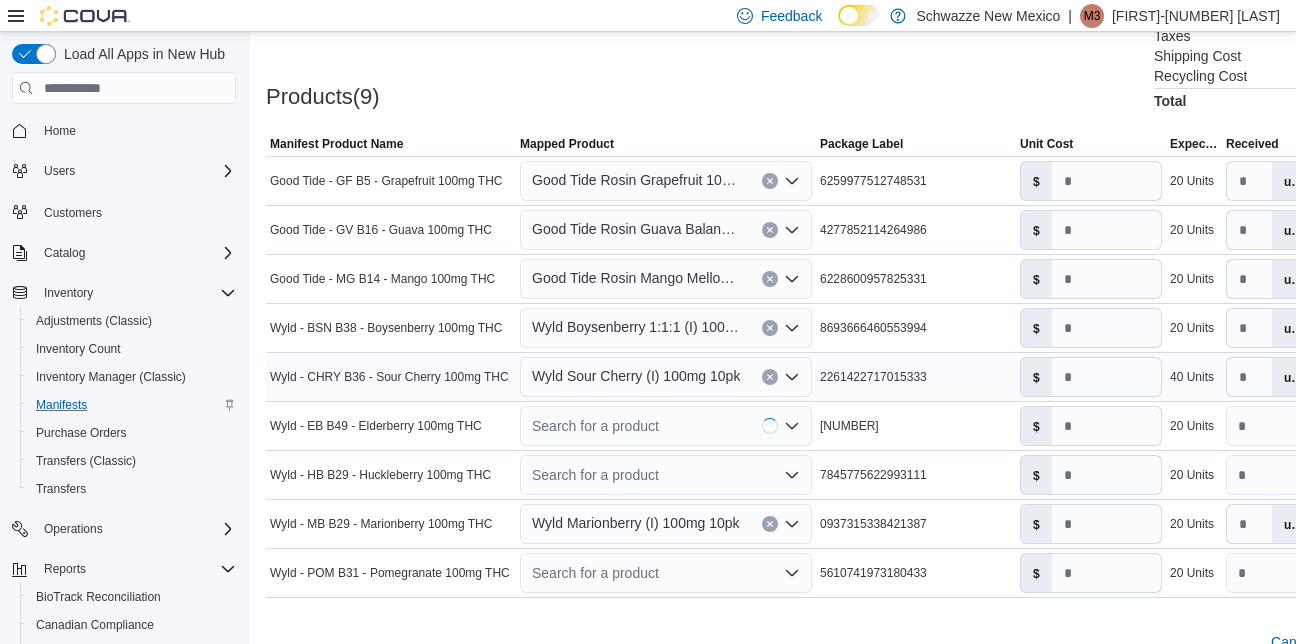 type on "***" 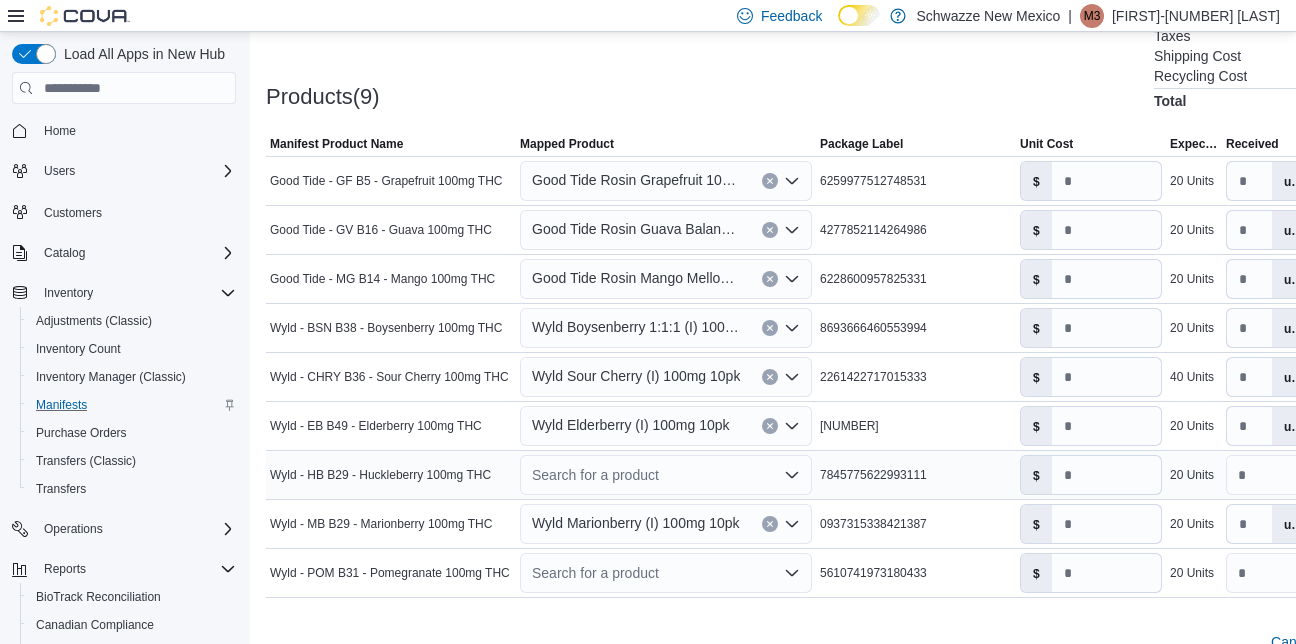 click on "Search for a product" at bounding box center (666, 475) 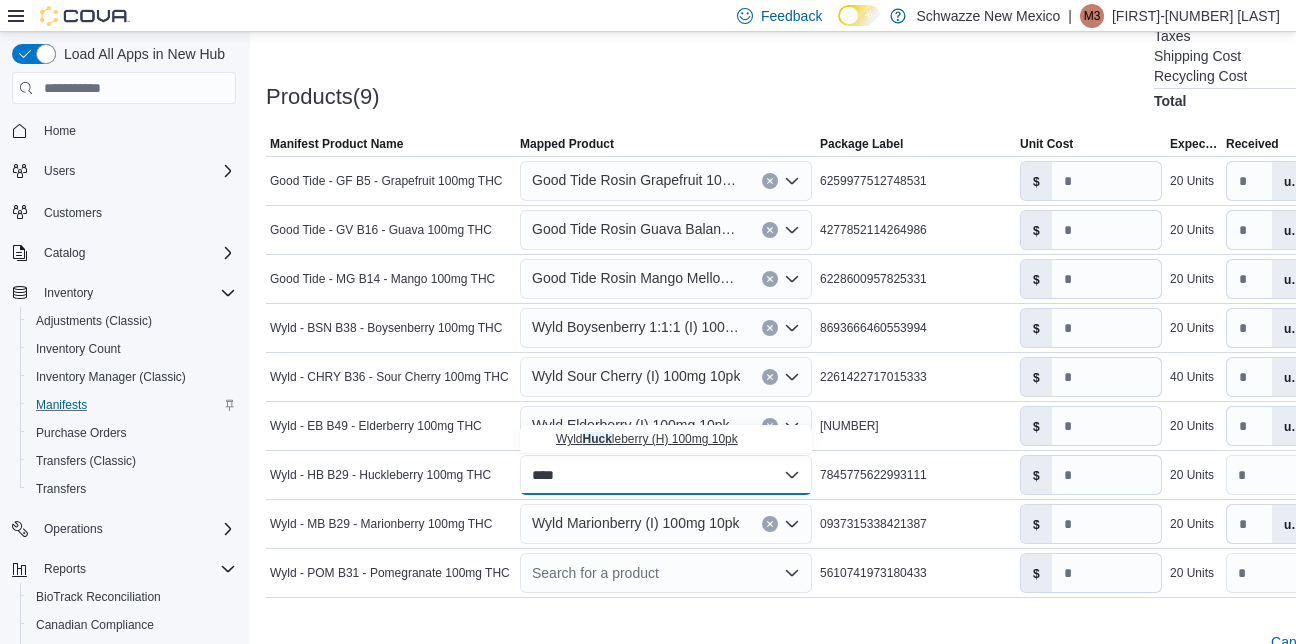 type on "****" 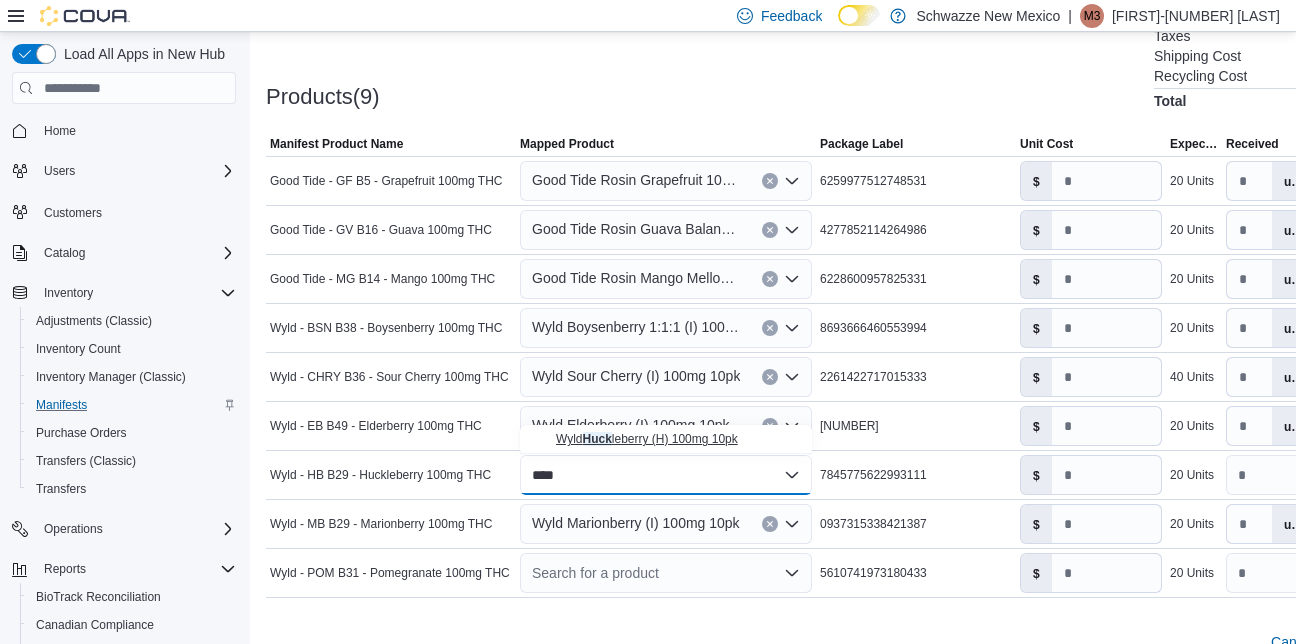 click on "Wyld  Huck leberry (H) 100mg 10pk" at bounding box center [666, 439] 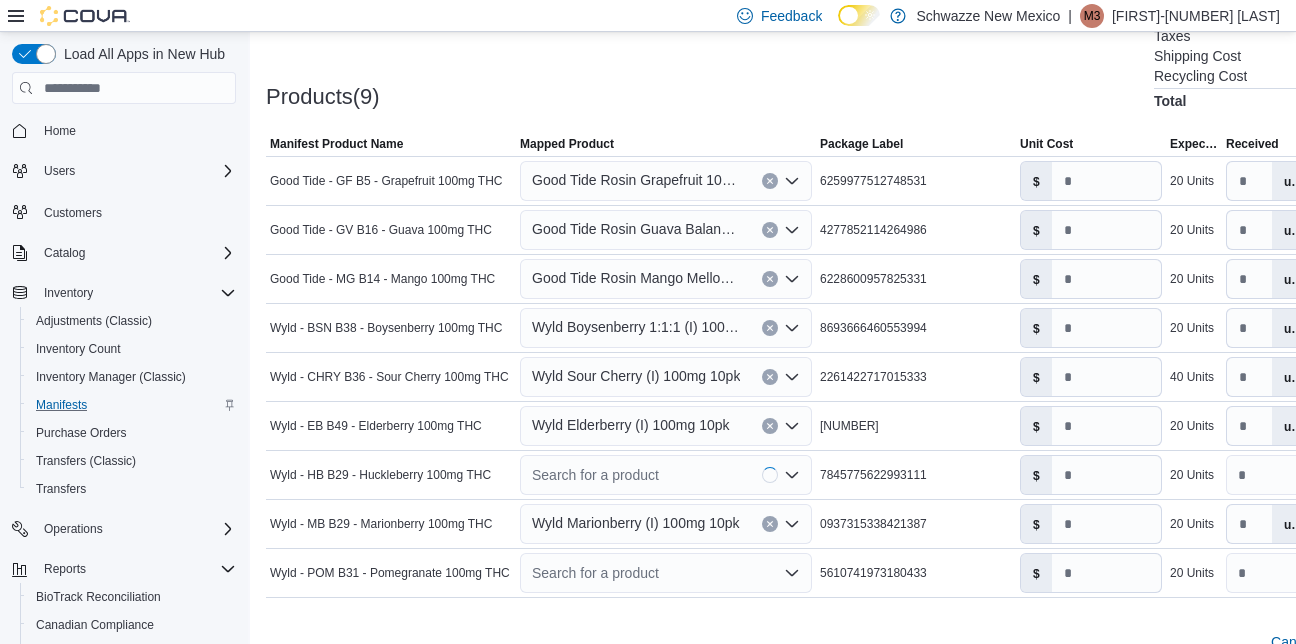 type on "***" 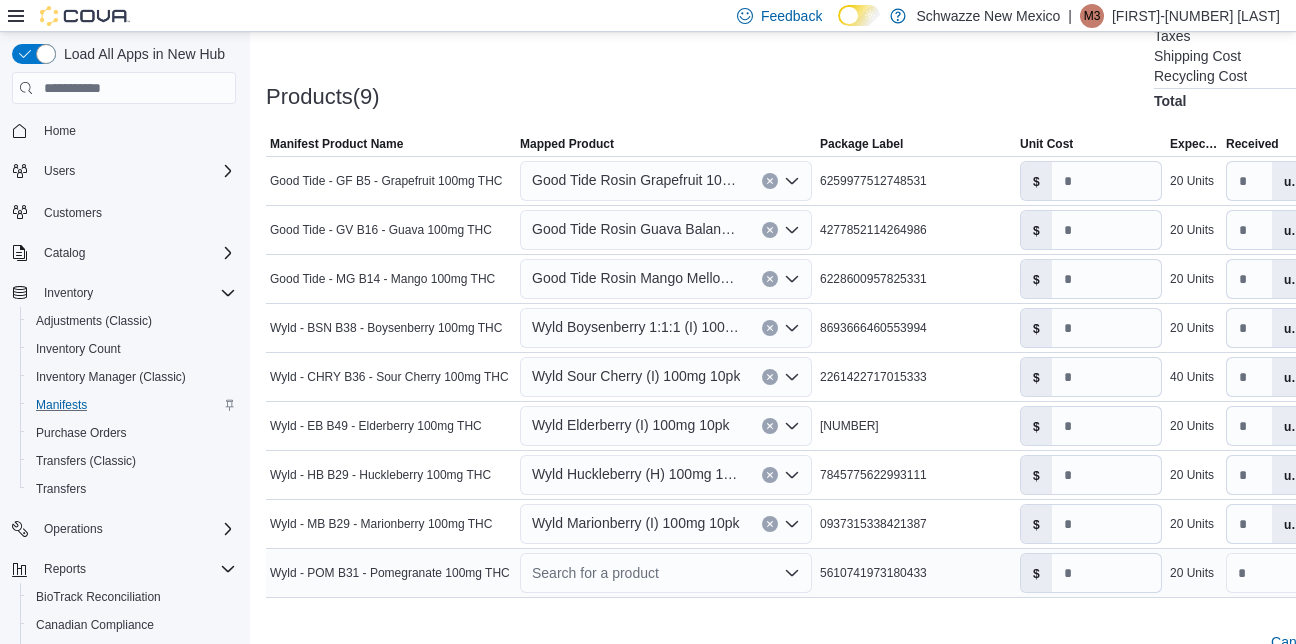 click on "Search for a product" at bounding box center (666, 573) 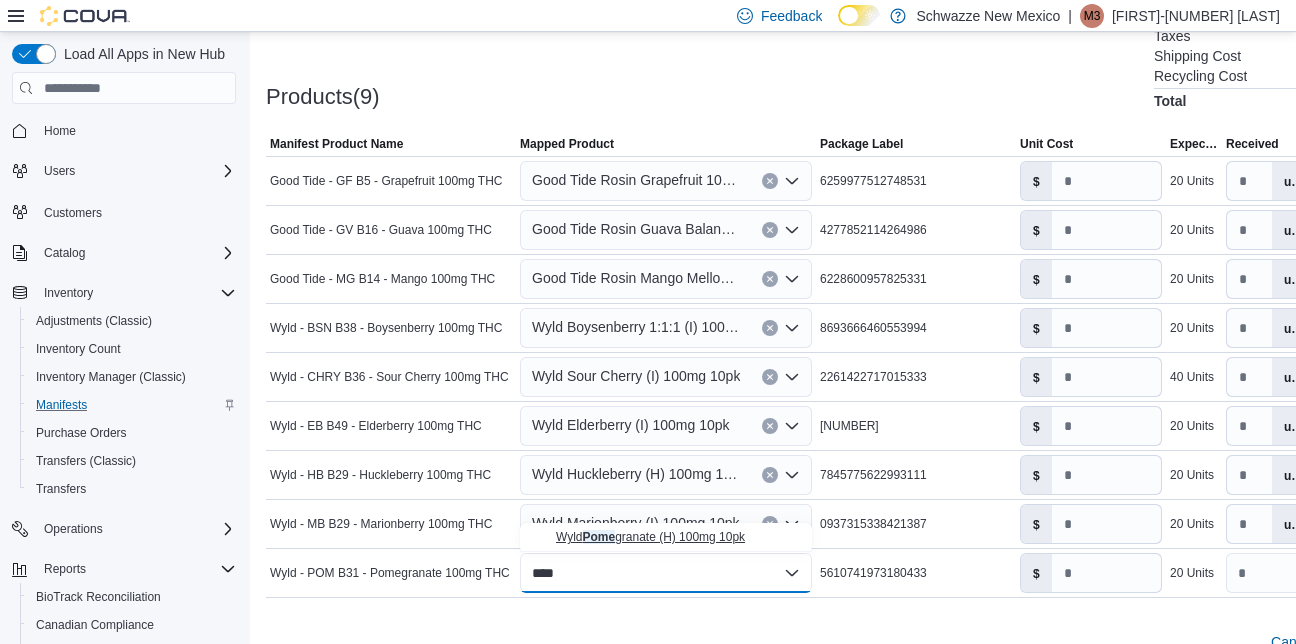 type on "****" 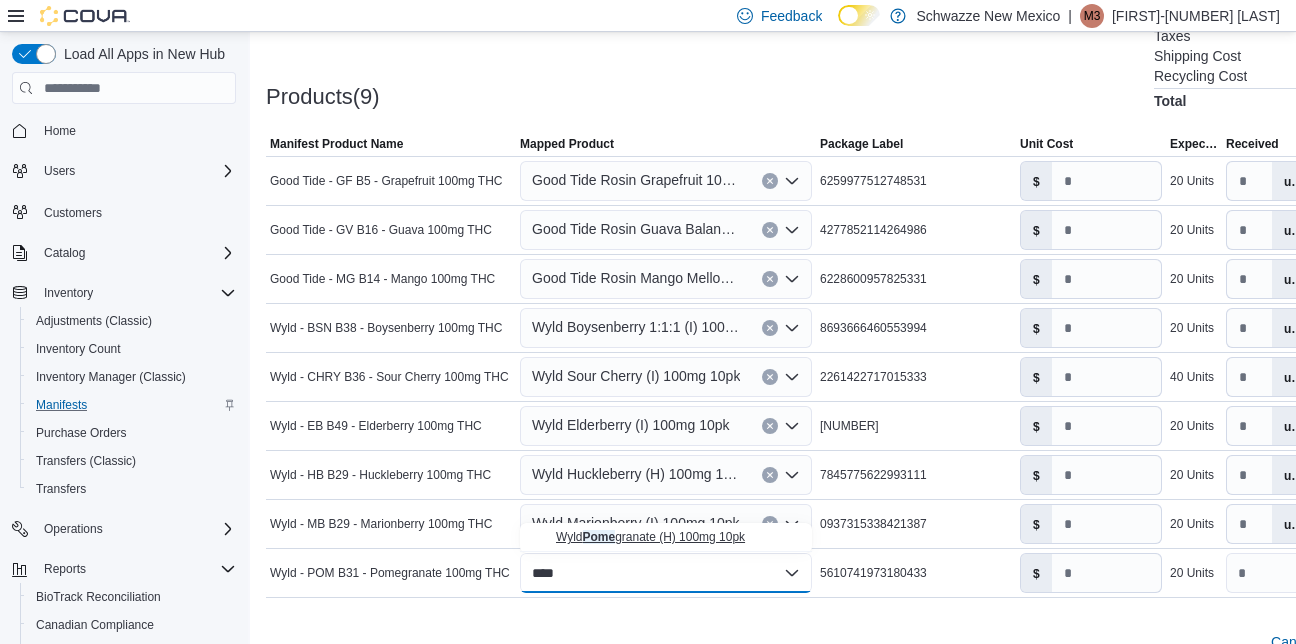 click on "Wyld  Pome granate (H) 100mg 10pk" at bounding box center [650, 537] 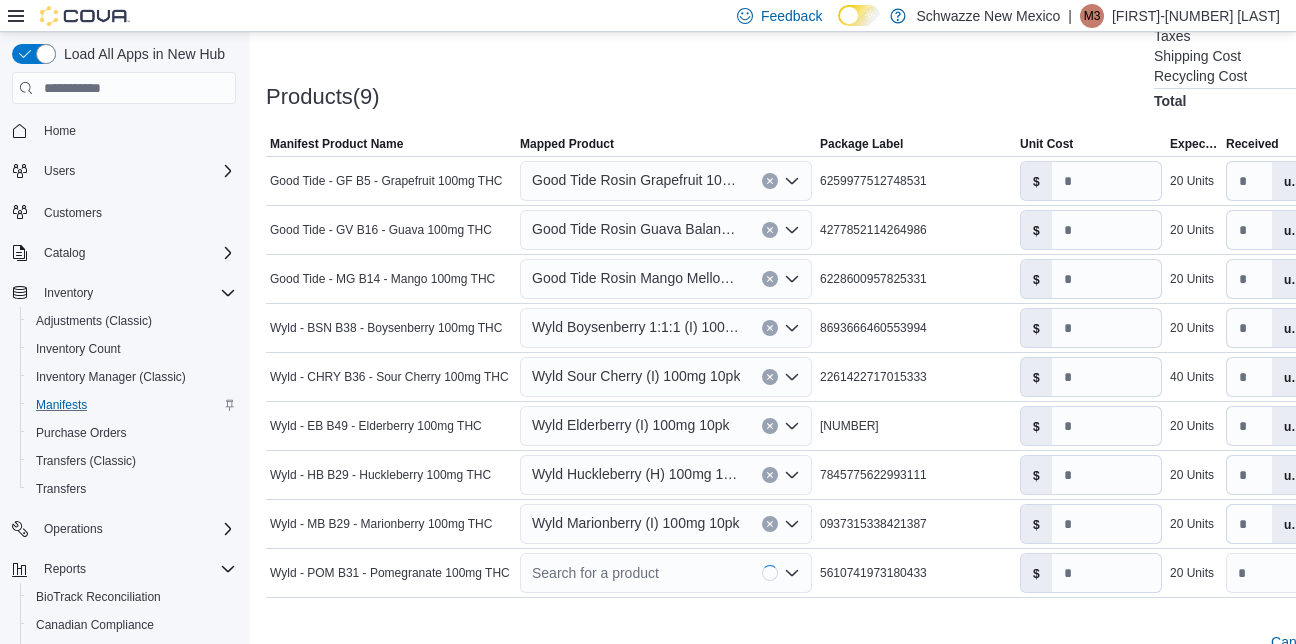 type on "***" 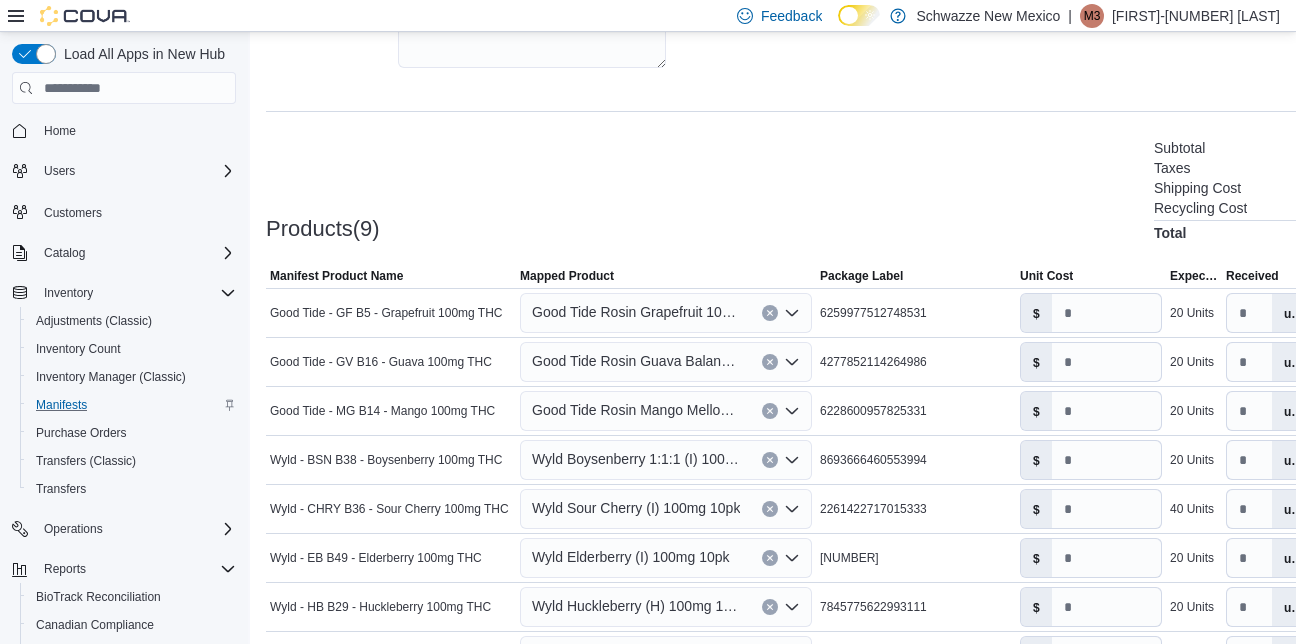 scroll, scrollTop: 641, scrollLeft: 0, axis: vertical 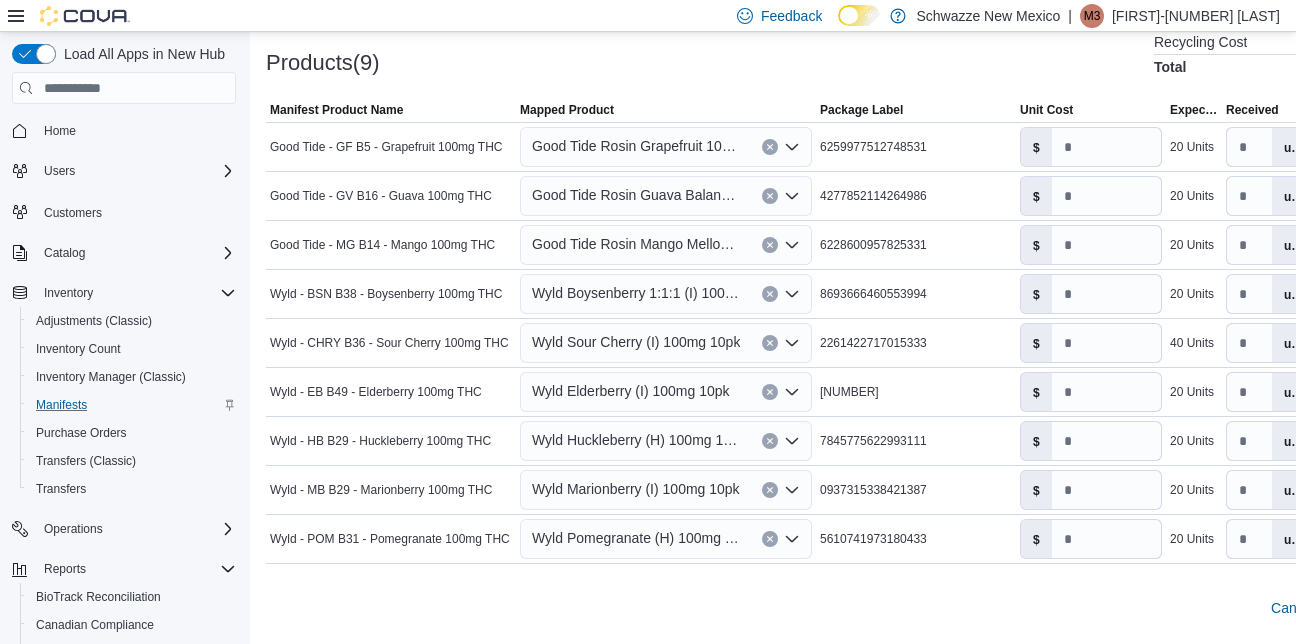 click 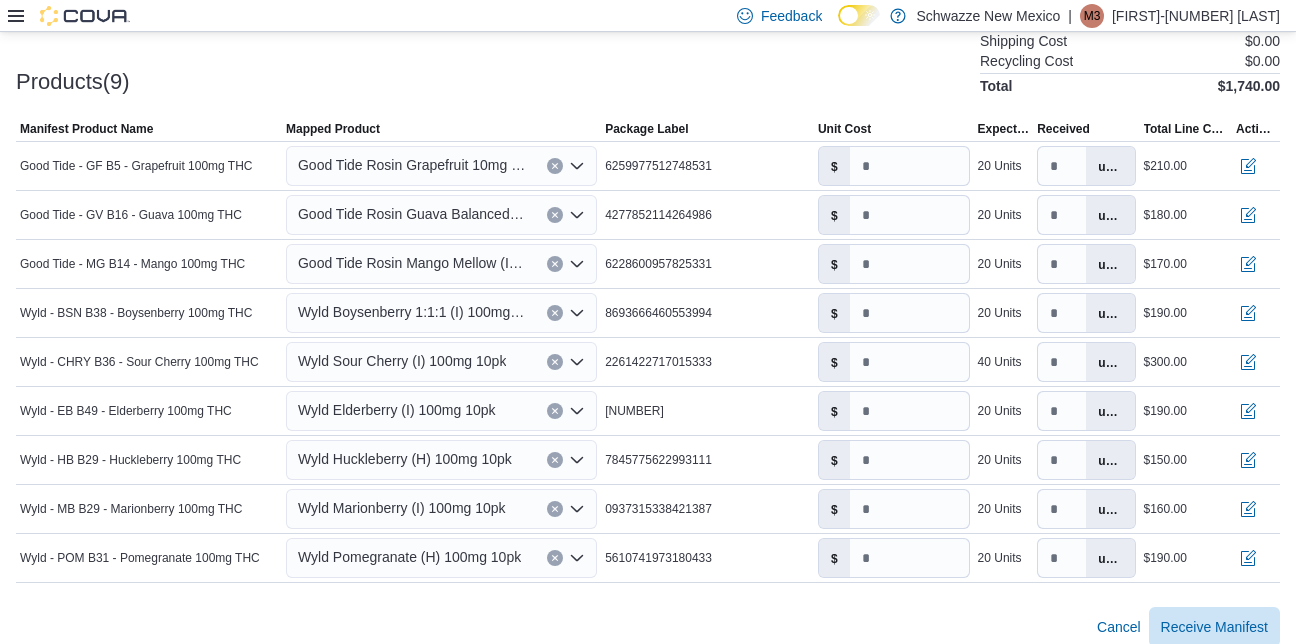scroll, scrollTop: 641, scrollLeft: 0, axis: vertical 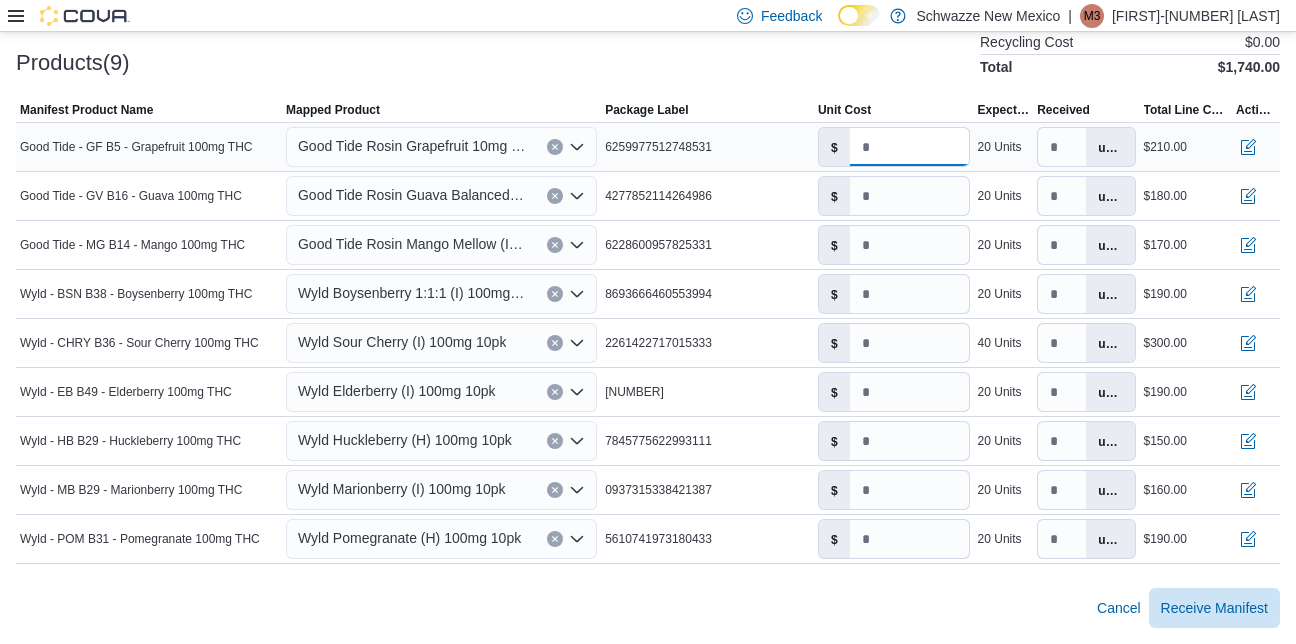 click on "****" at bounding box center (909, 147) 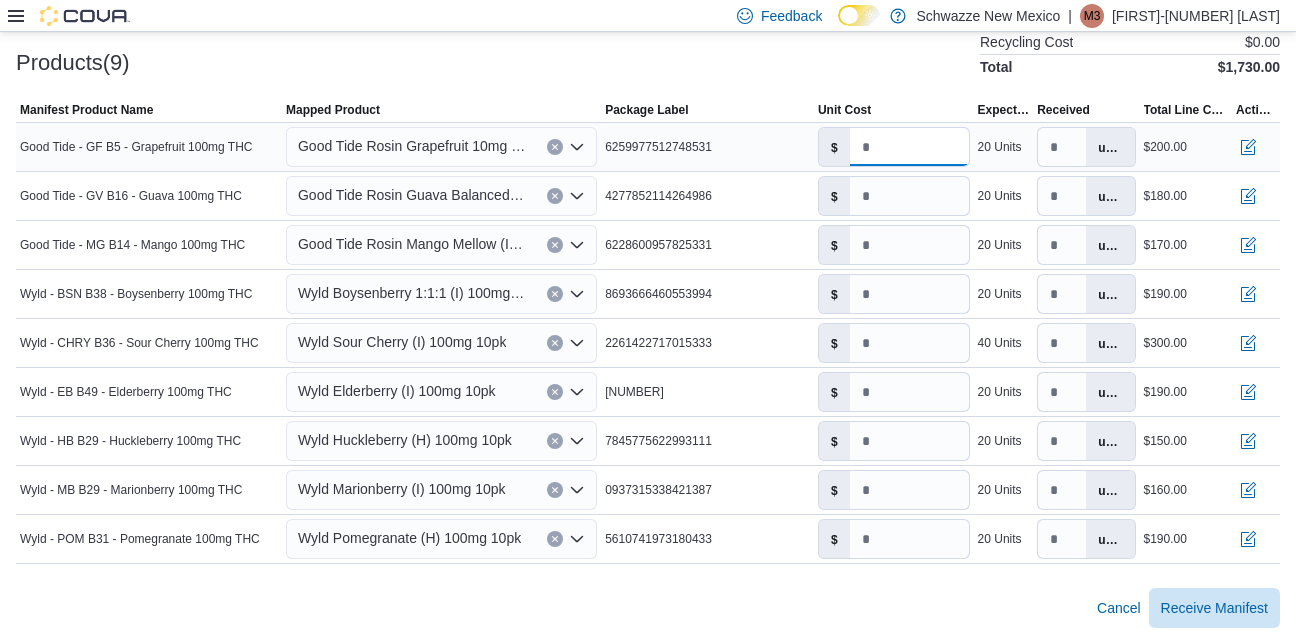 type on "****" 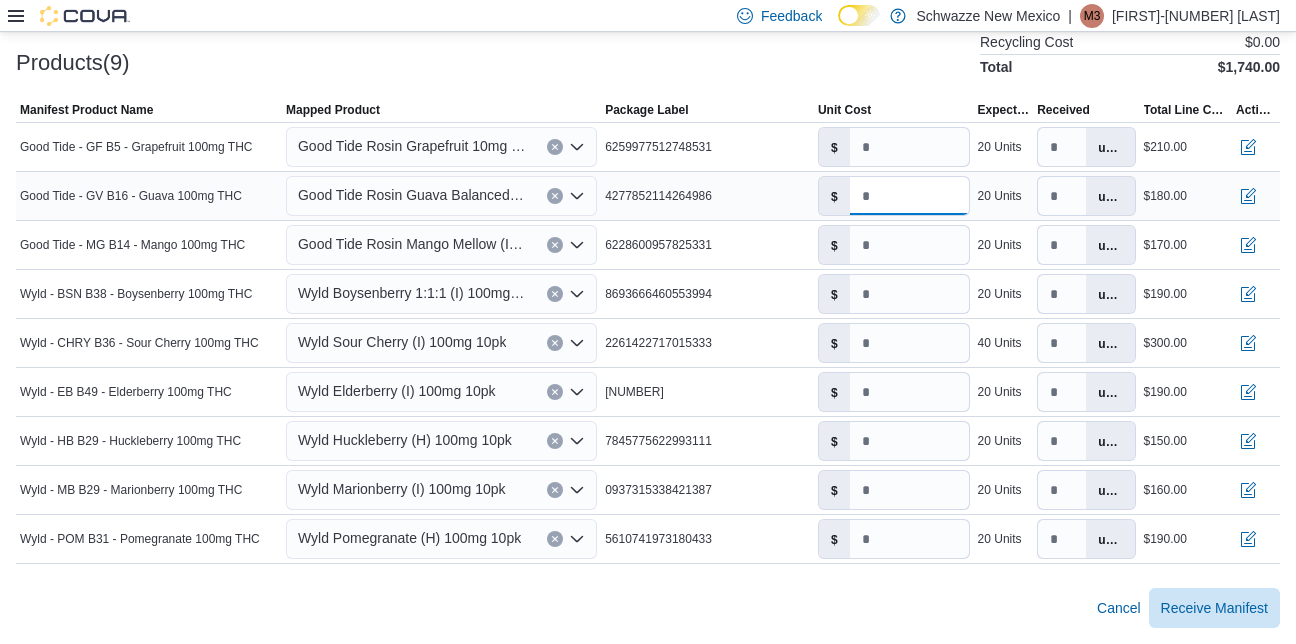 click on "*" at bounding box center [909, 196] 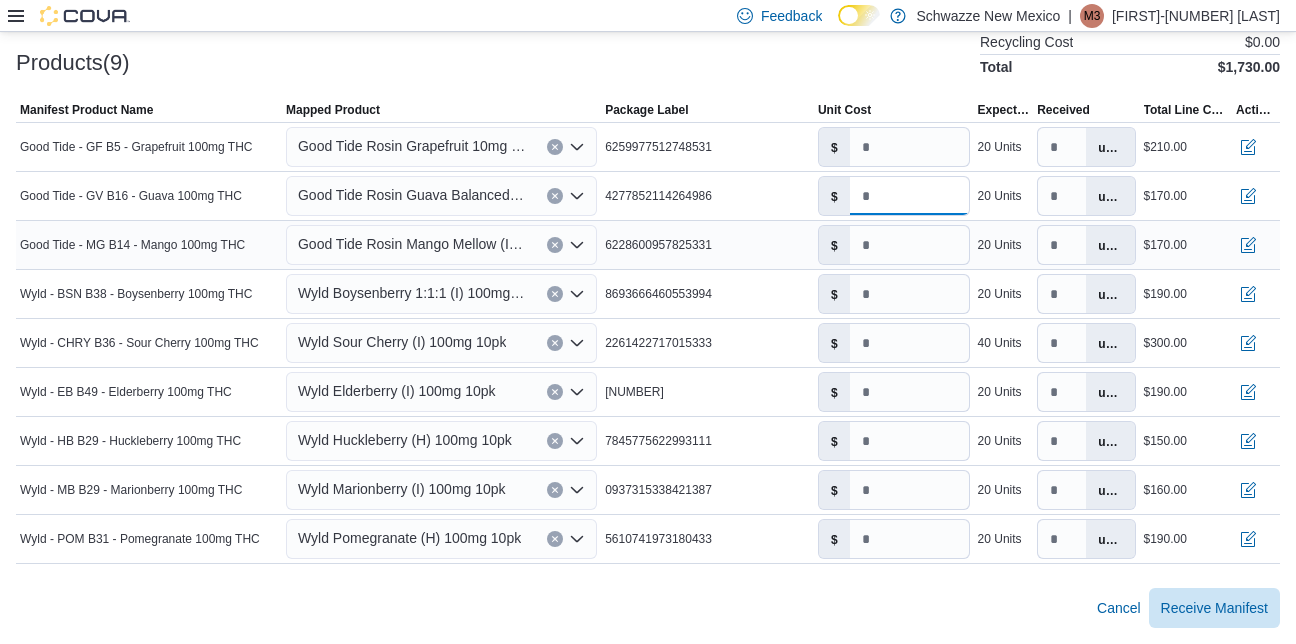 type on "***" 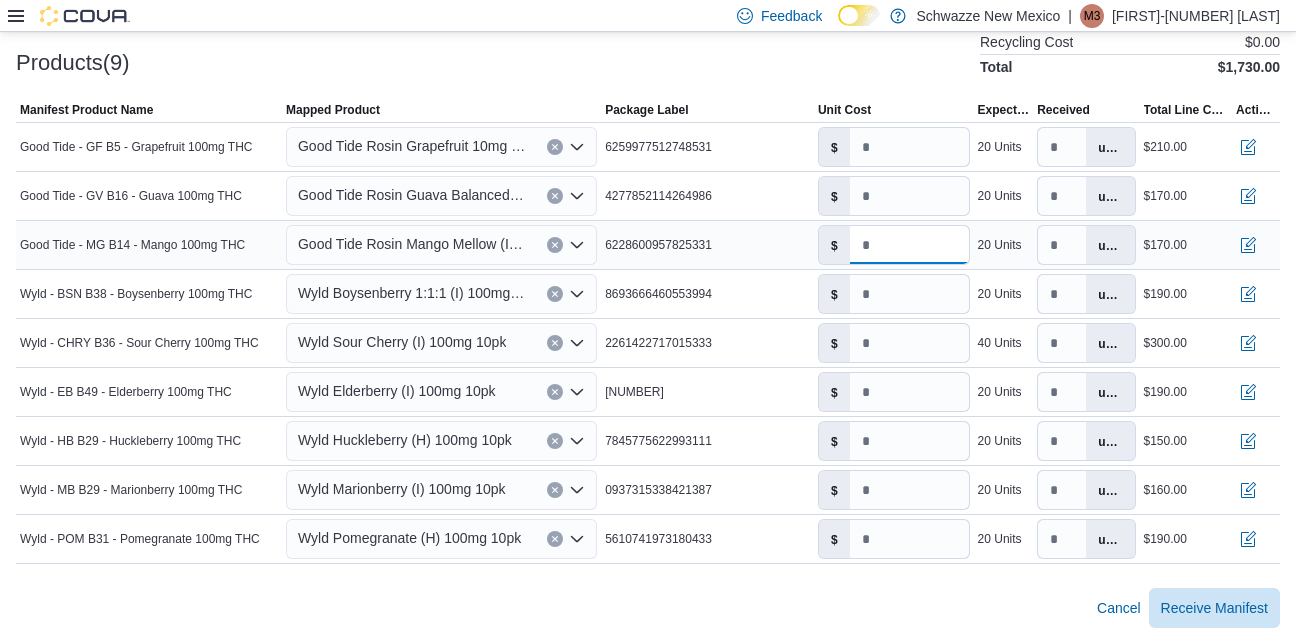 click on "***" at bounding box center [909, 245] 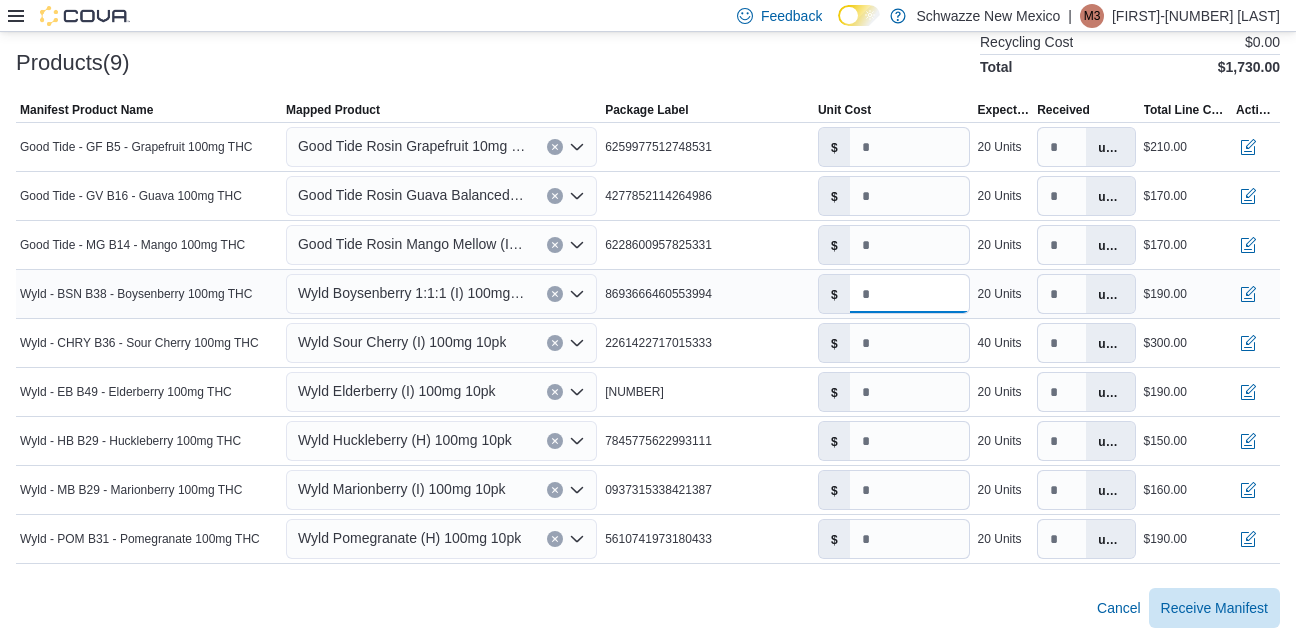 click on "***" at bounding box center [909, 294] 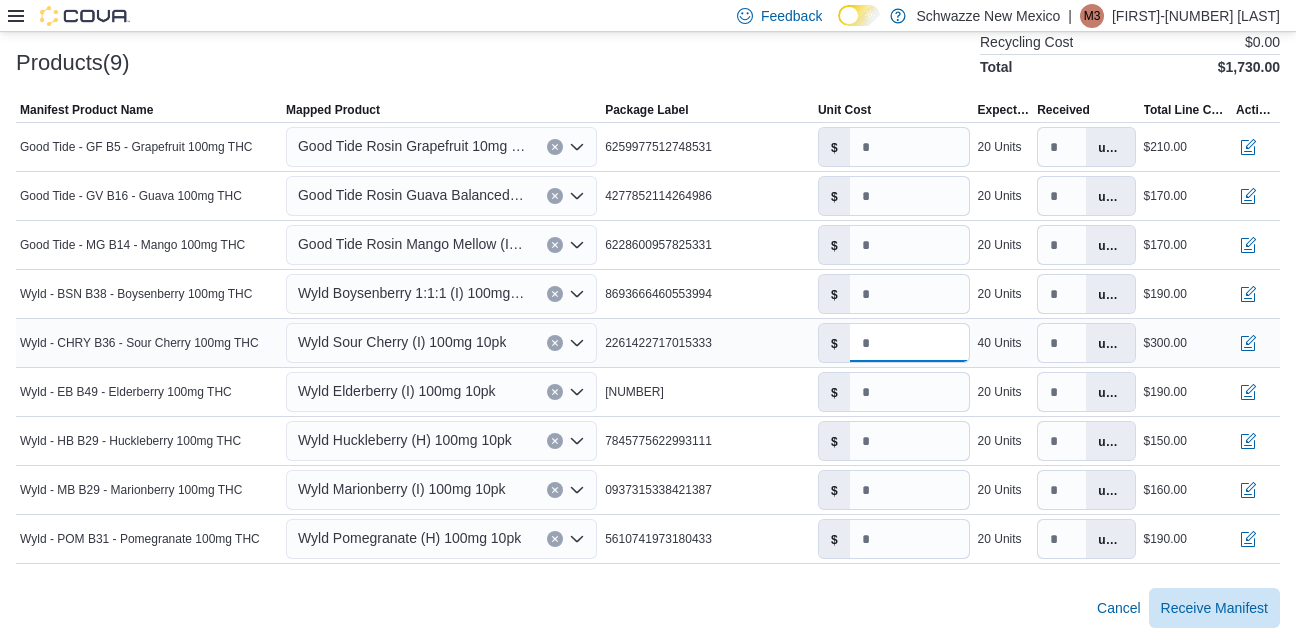 click on "***" at bounding box center (909, 343) 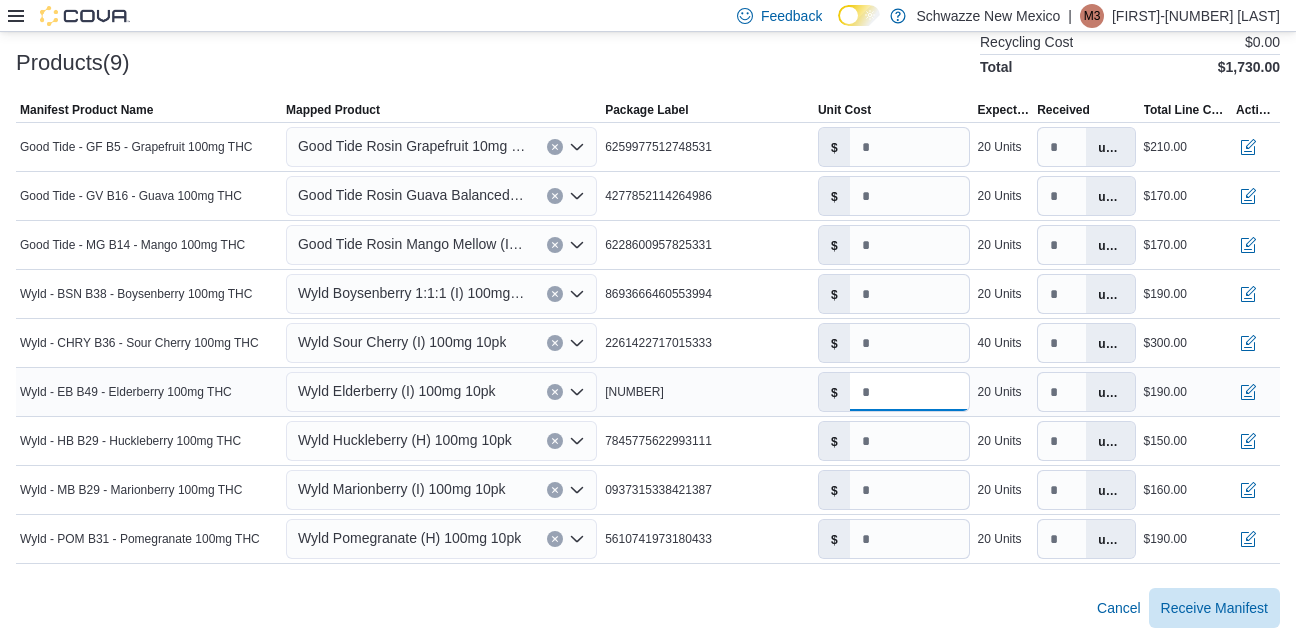 click on "***" at bounding box center (909, 392) 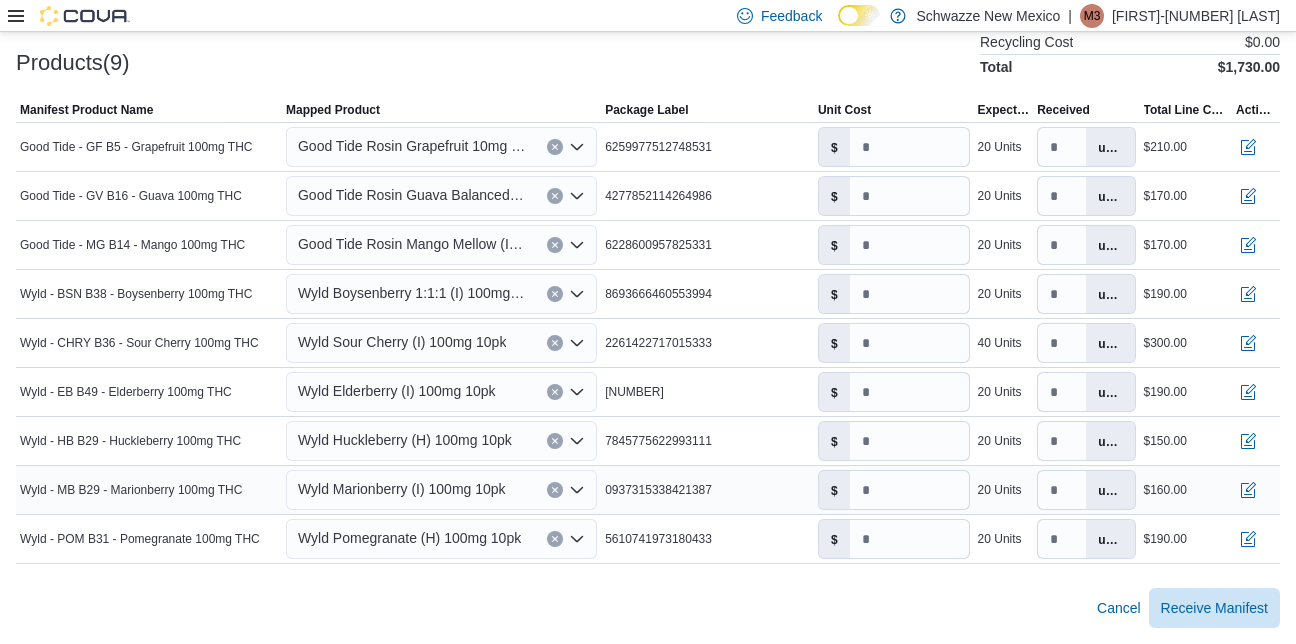click on "$ *" at bounding box center (894, 490) 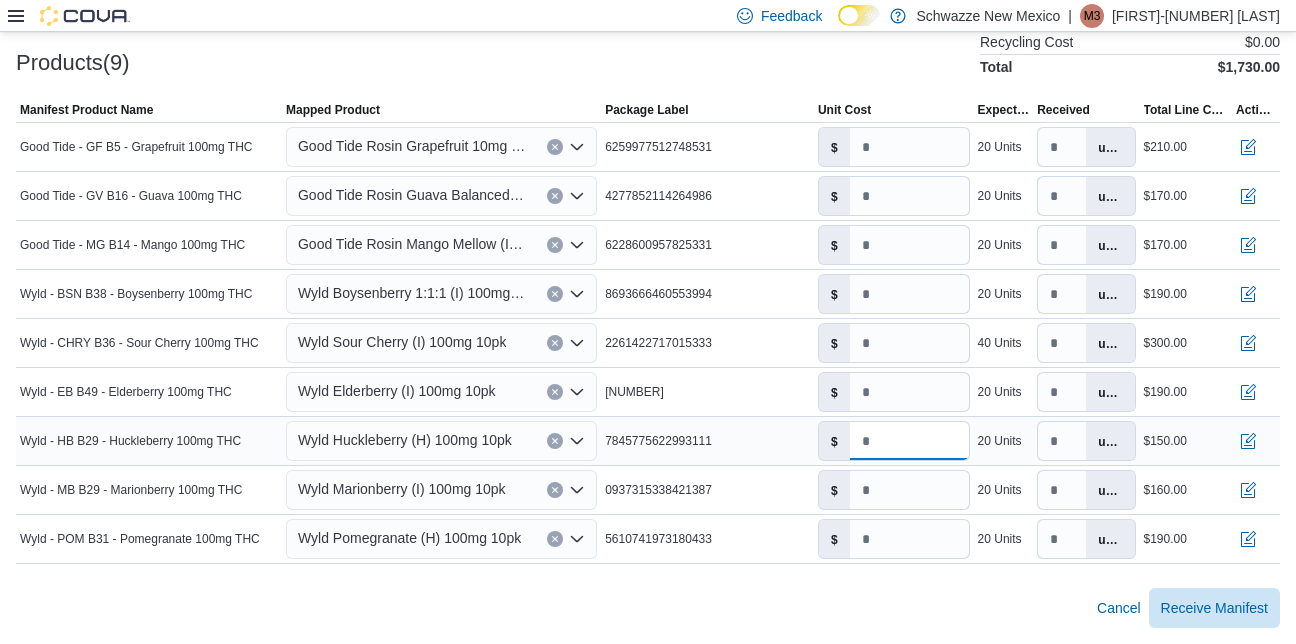 click on "***" at bounding box center [909, 441] 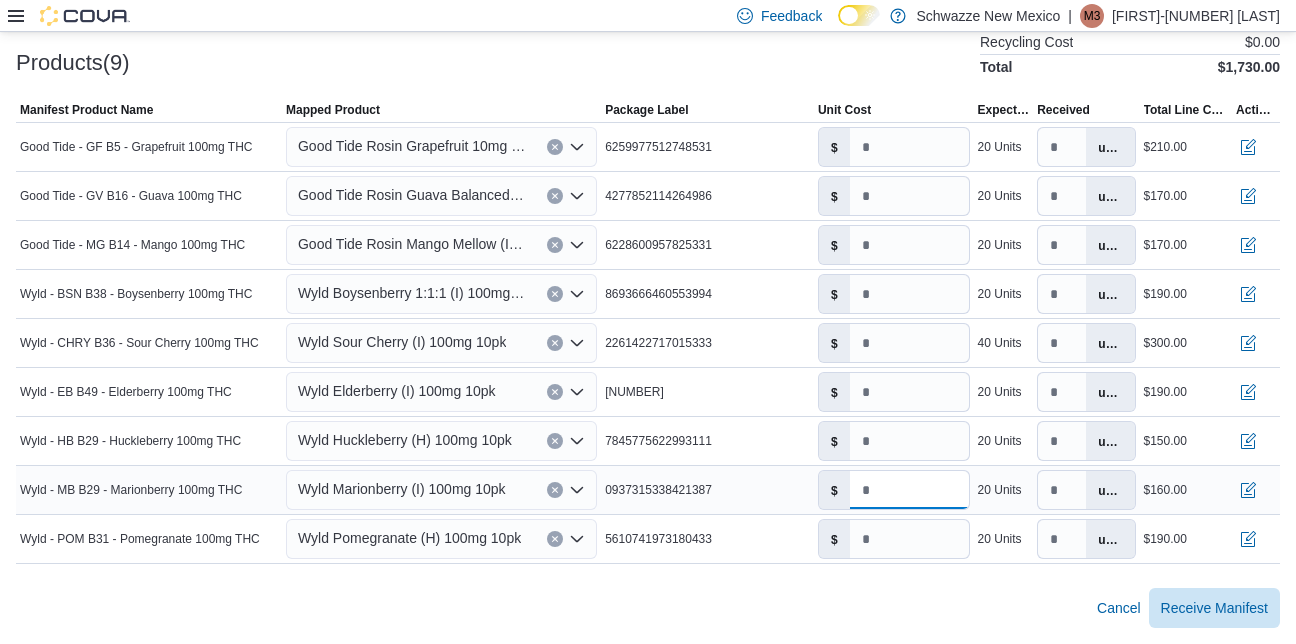 click on "*" at bounding box center [909, 490] 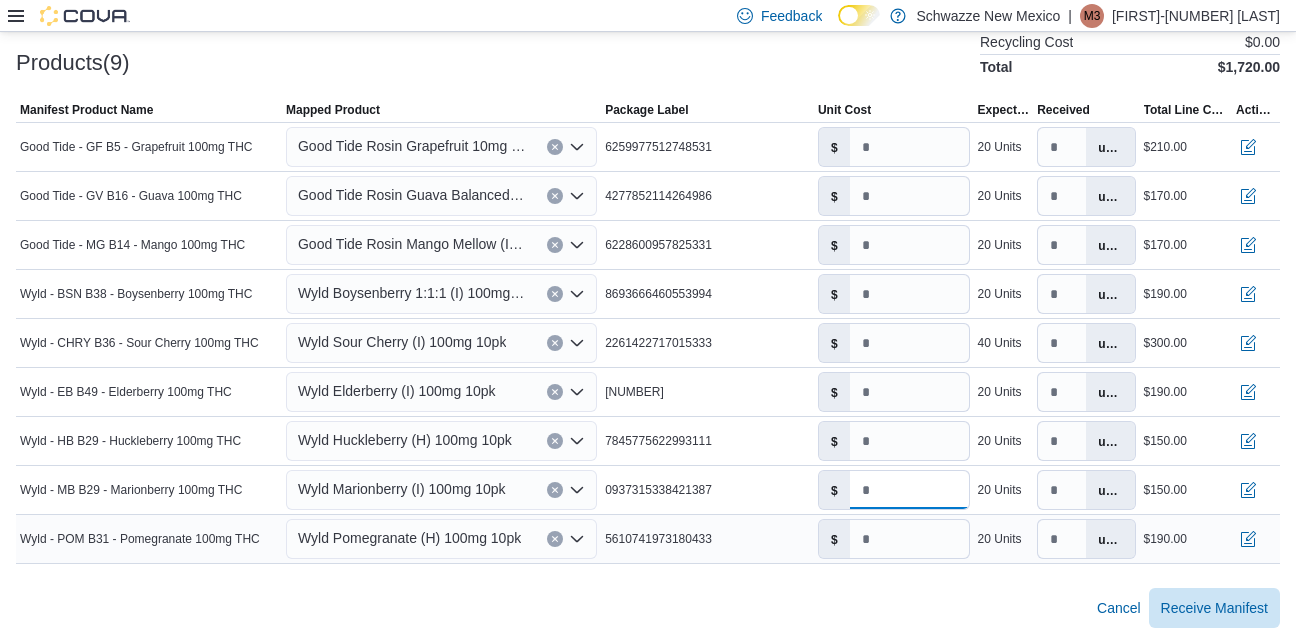 type on "***" 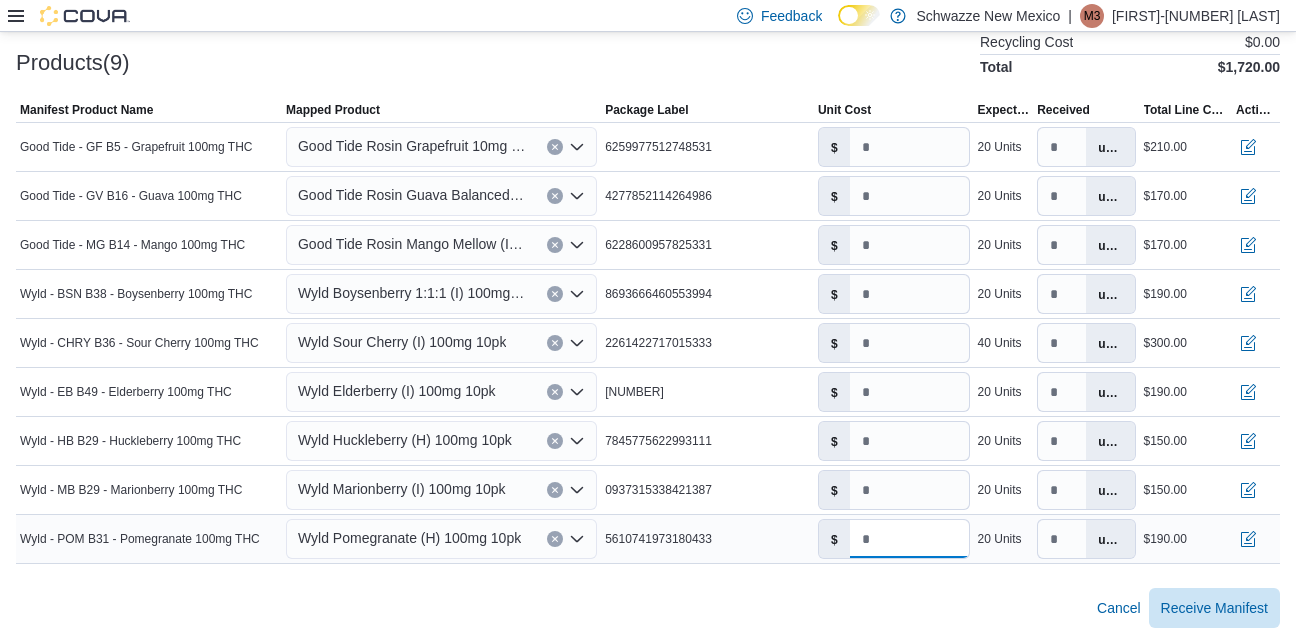 click on "***" at bounding box center [909, 539] 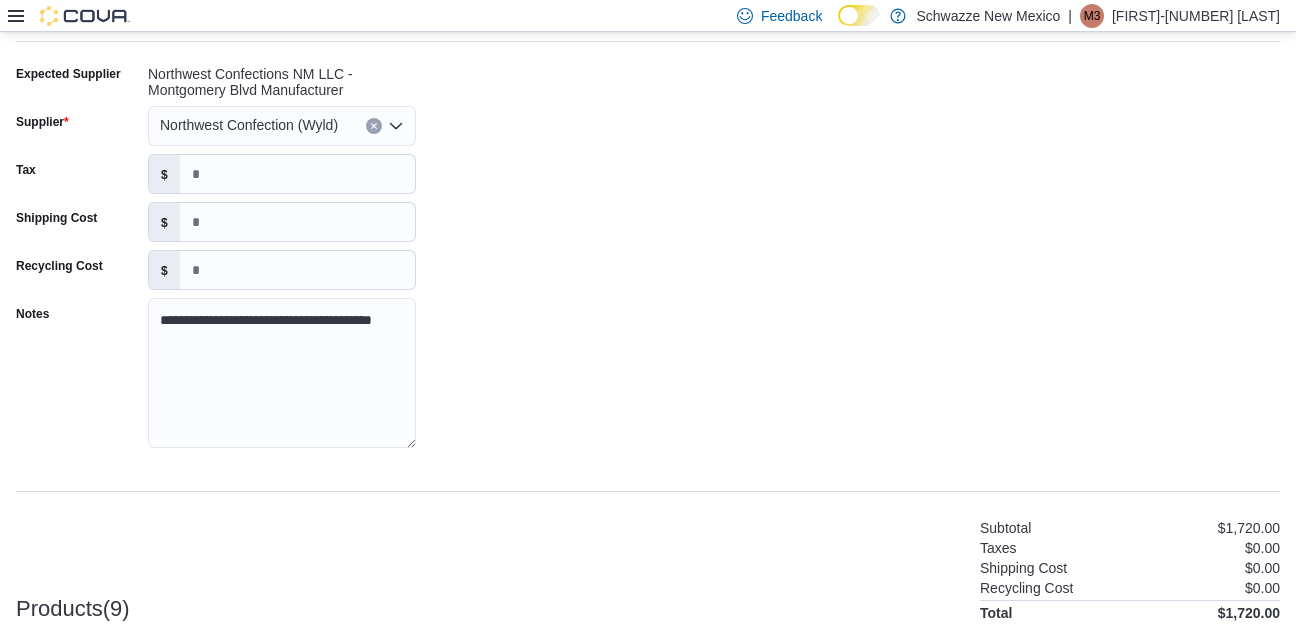 scroll, scrollTop: 86, scrollLeft: 0, axis: vertical 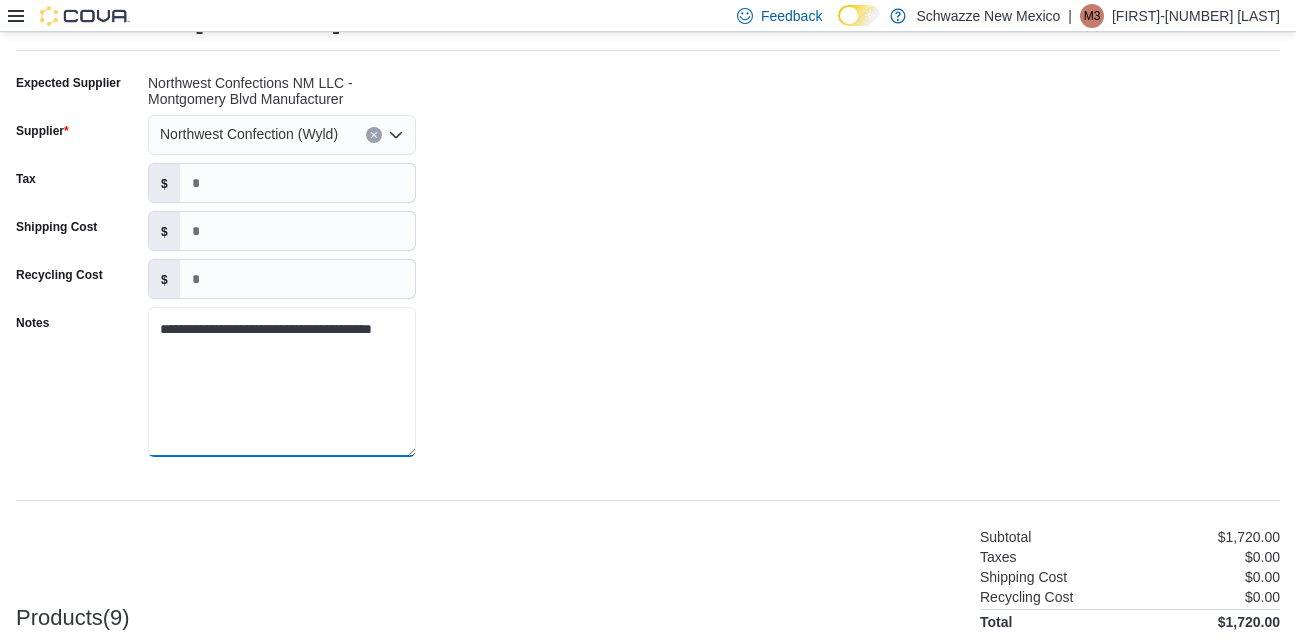 click on "**********" at bounding box center [282, 382] 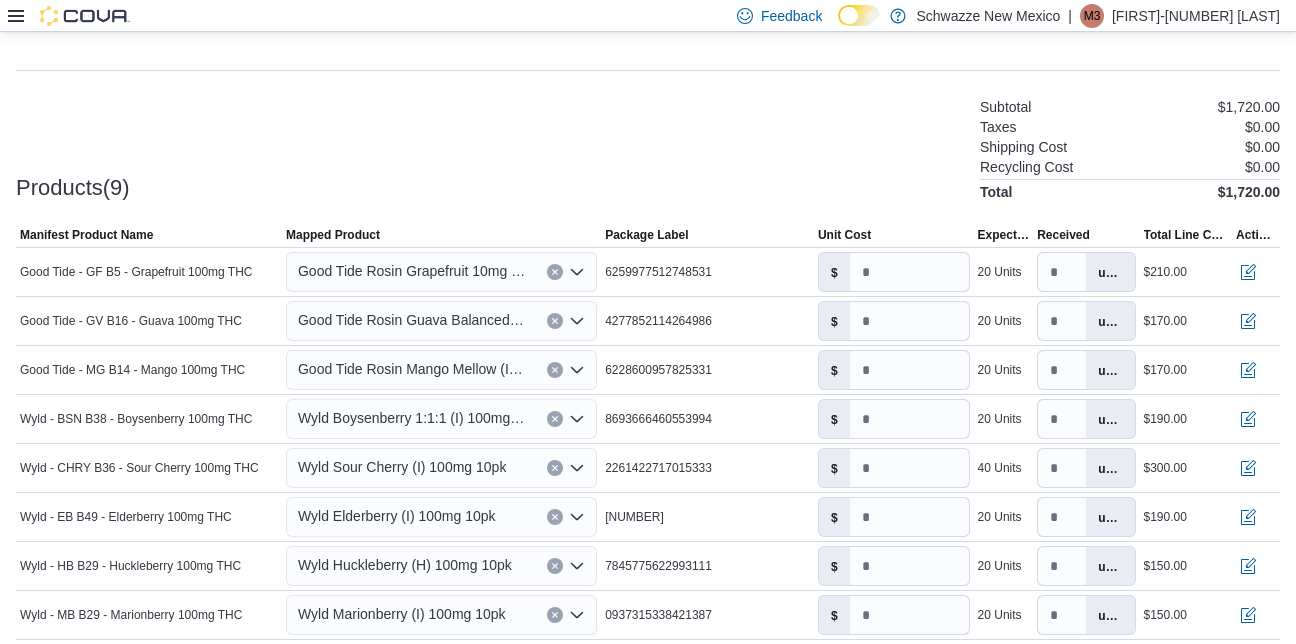scroll, scrollTop: 641, scrollLeft: 0, axis: vertical 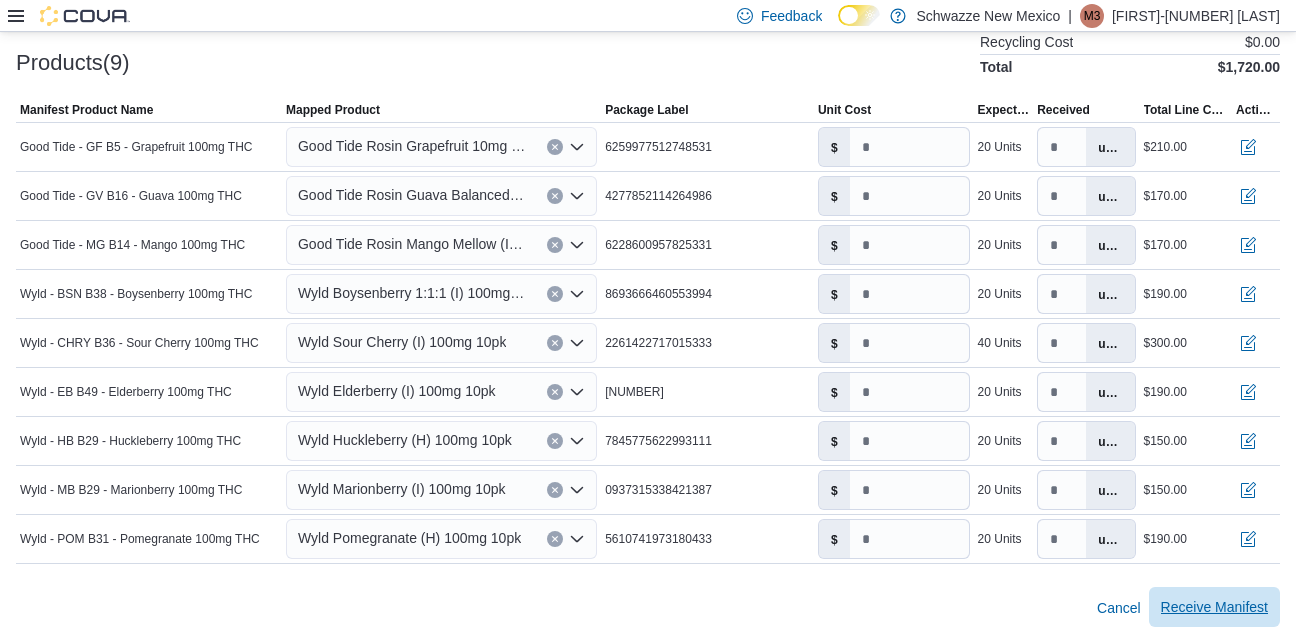 type on "**********" 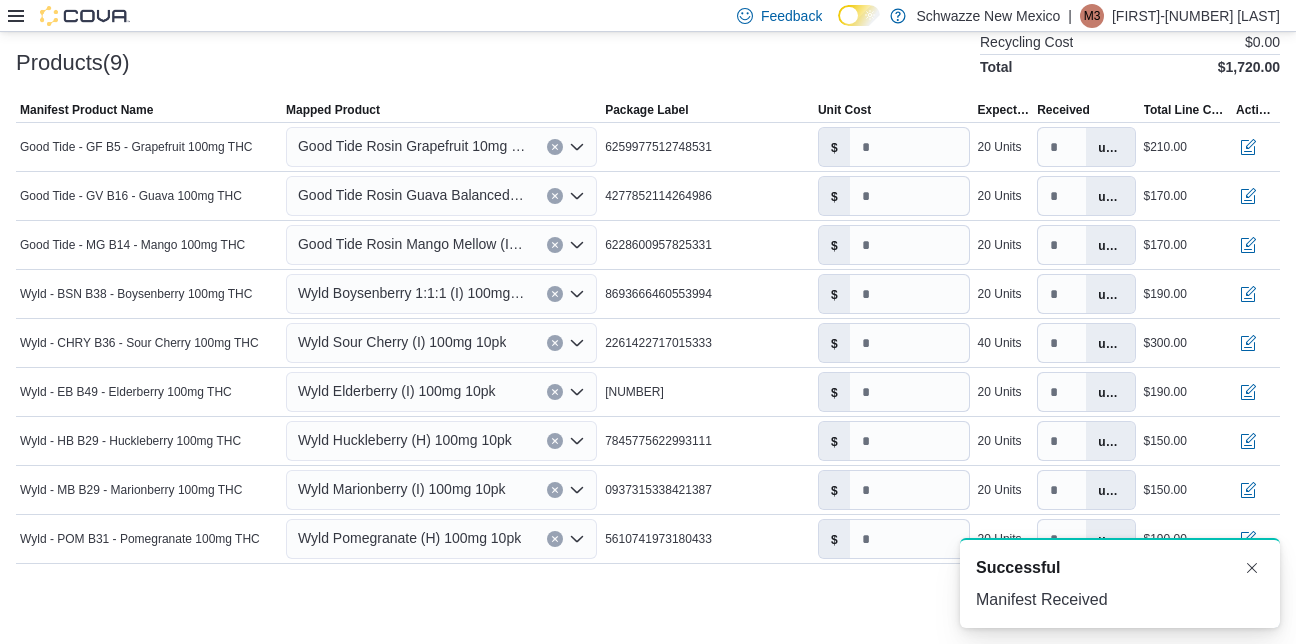 scroll, scrollTop: 0, scrollLeft: 0, axis: both 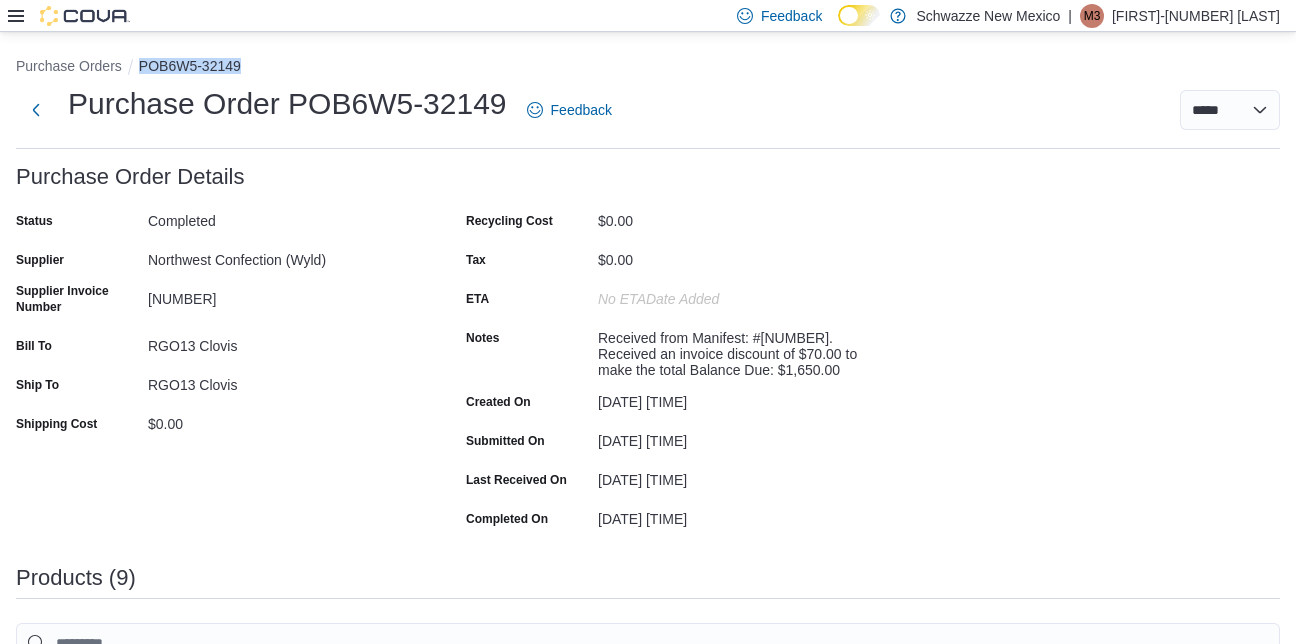 drag, startPoint x: 257, startPoint y: 74, endPoint x: 138, endPoint y: 76, distance: 119.01681 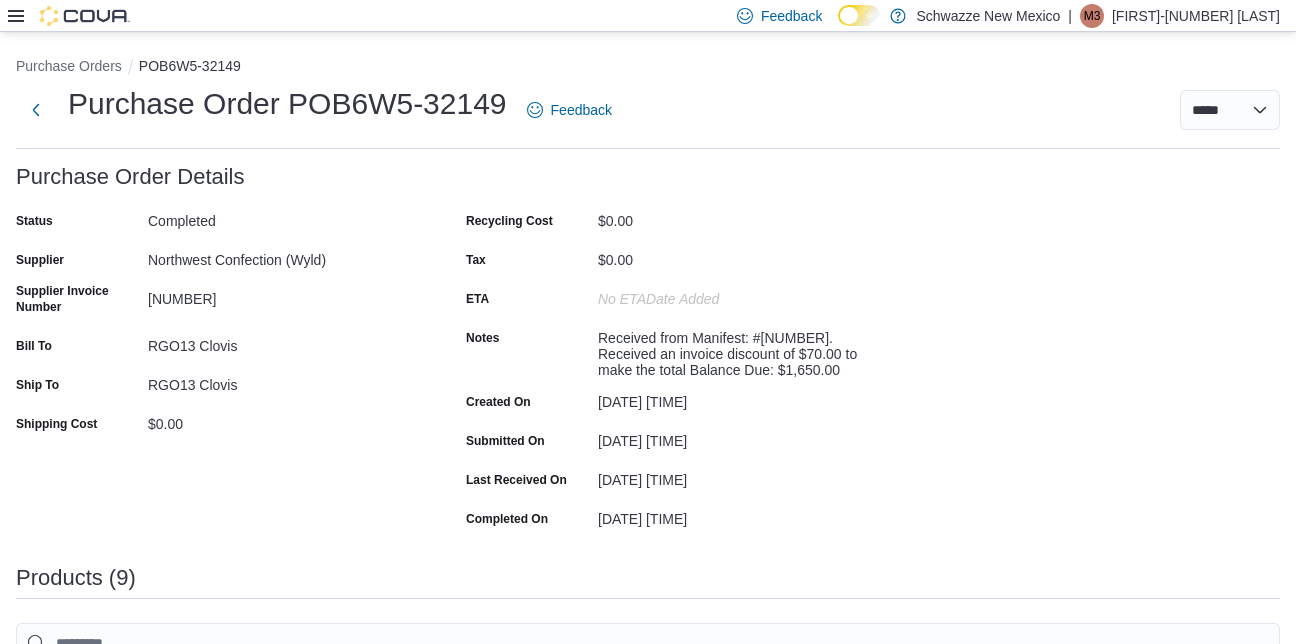 click 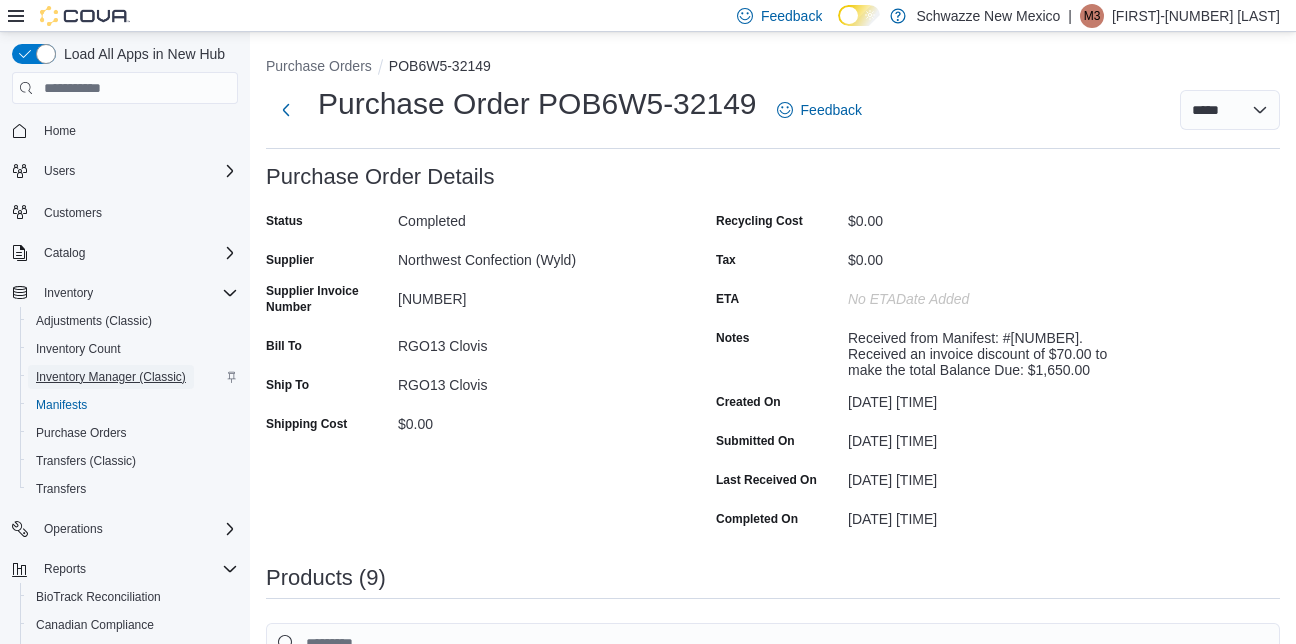 click on "Inventory Manager (Classic)" at bounding box center (111, 377) 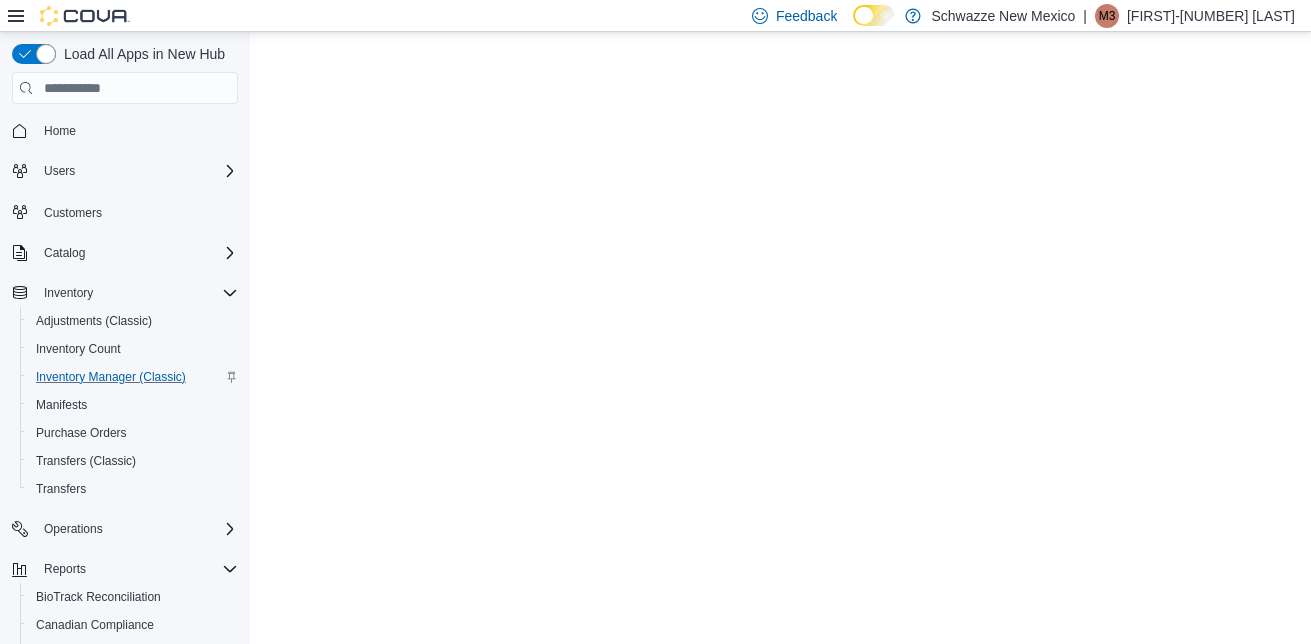 scroll, scrollTop: 0, scrollLeft: 0, axis: both 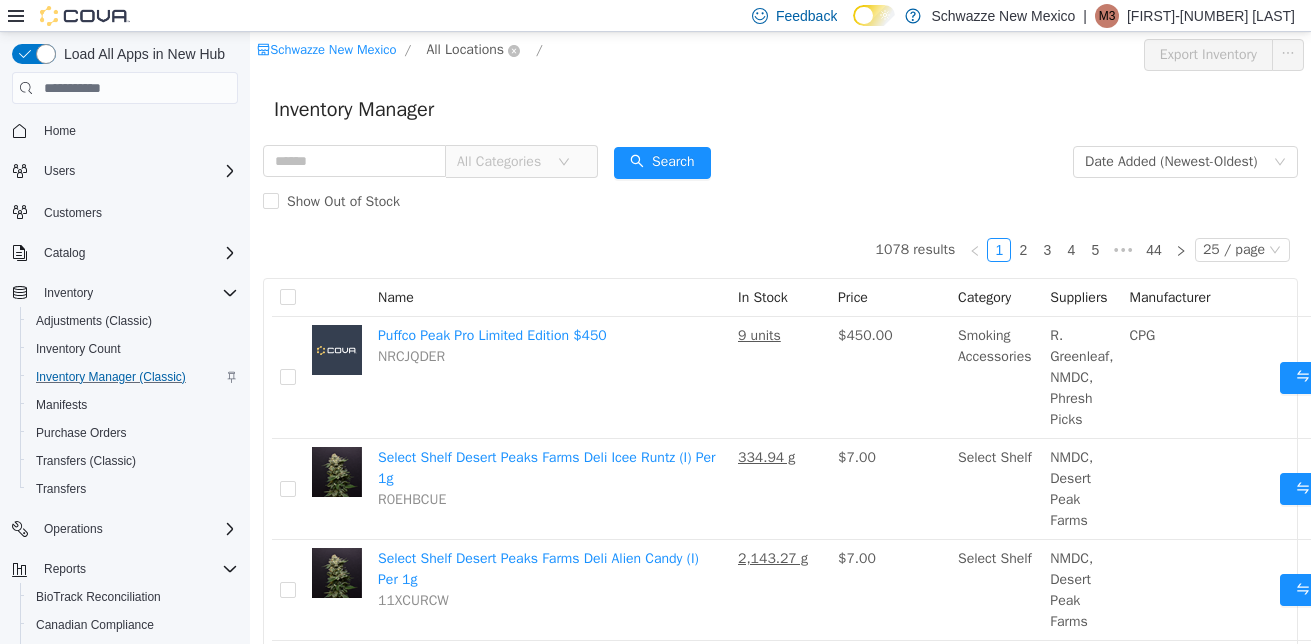 click on "All Locations" at bounding box center (465, 50) 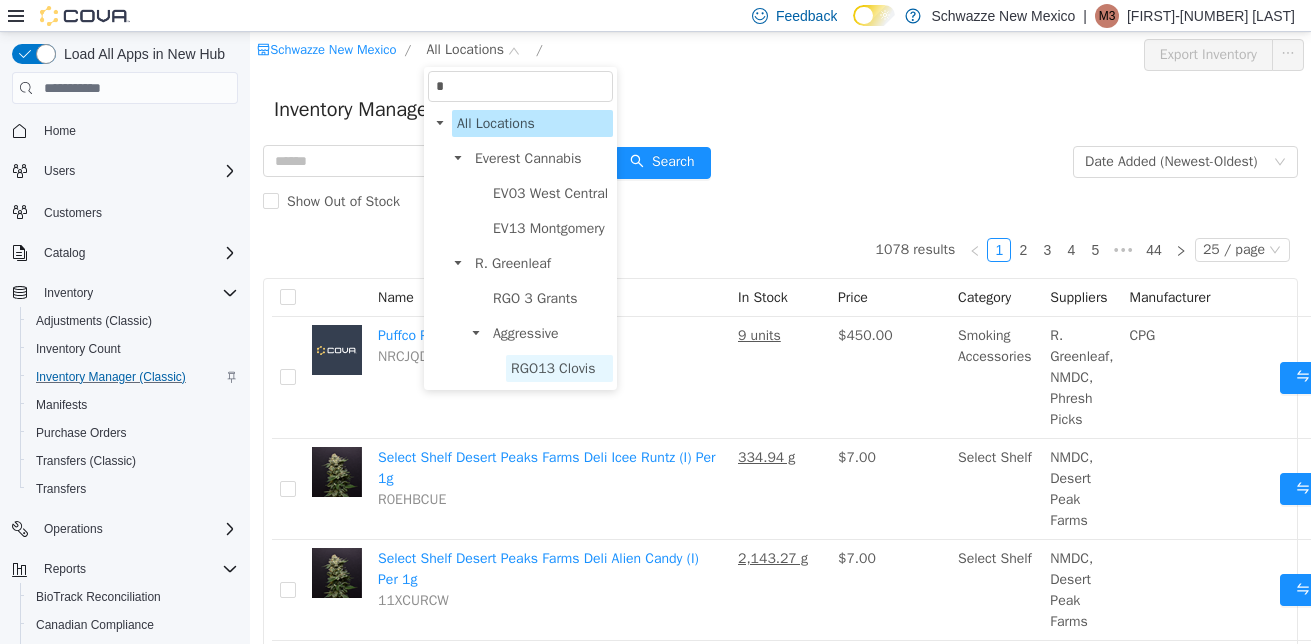 type on "*" 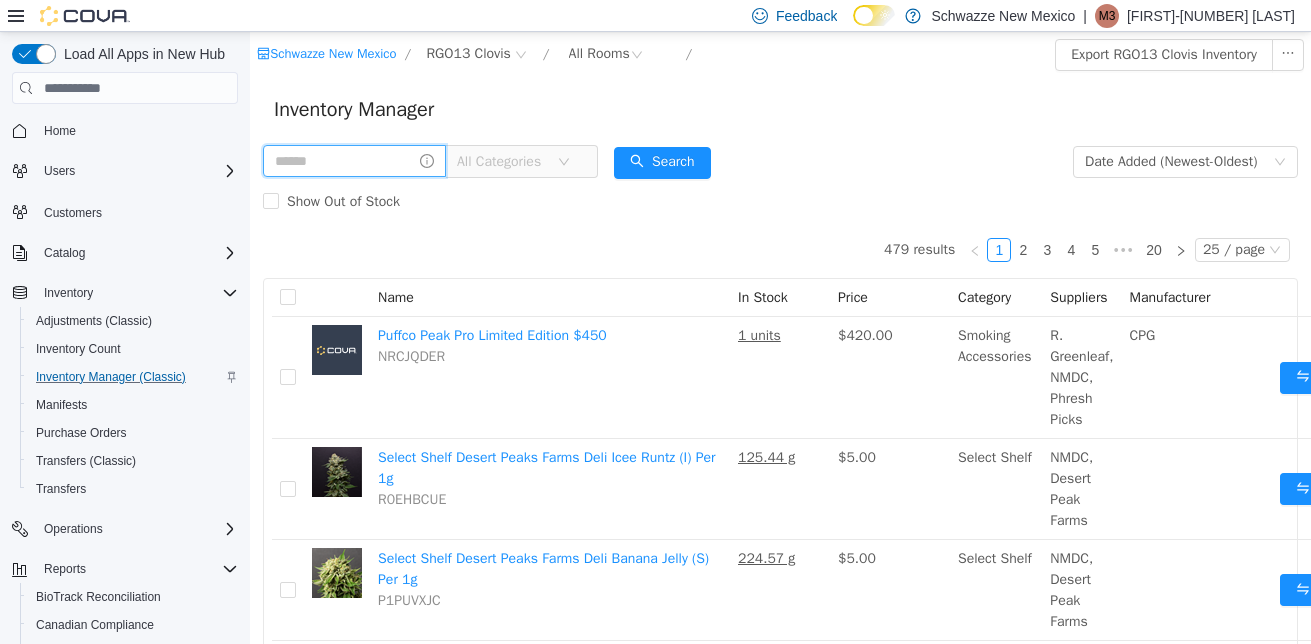 click at bounding box center [354, 161] 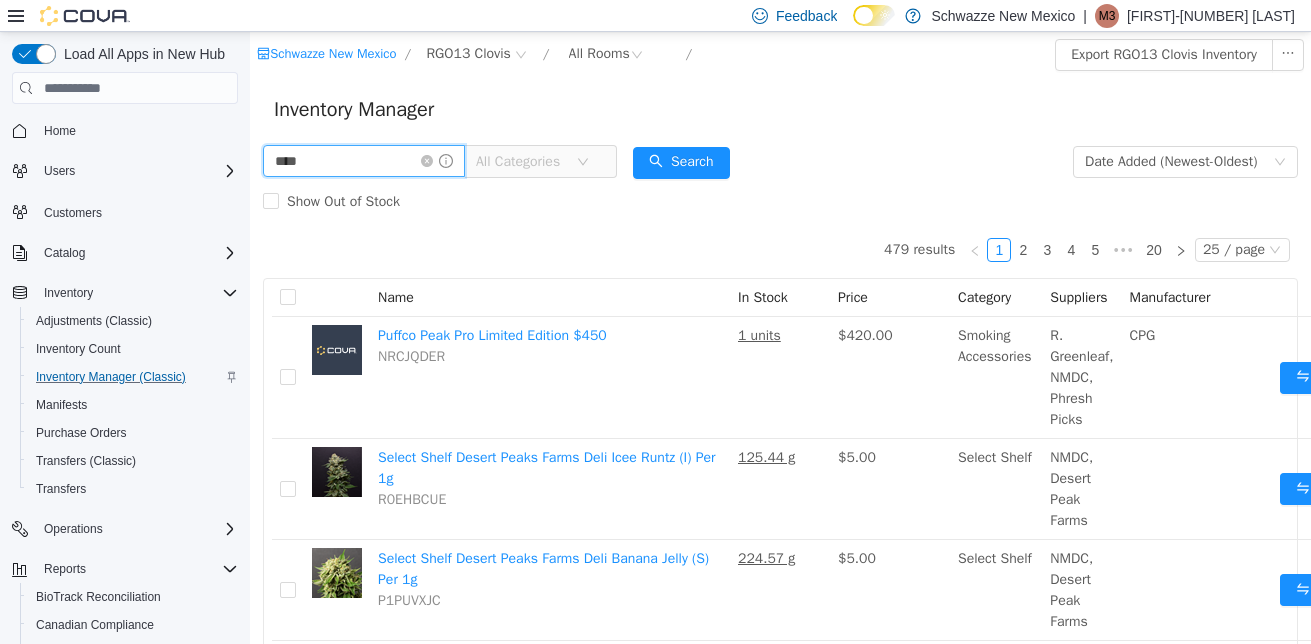 type on "****" 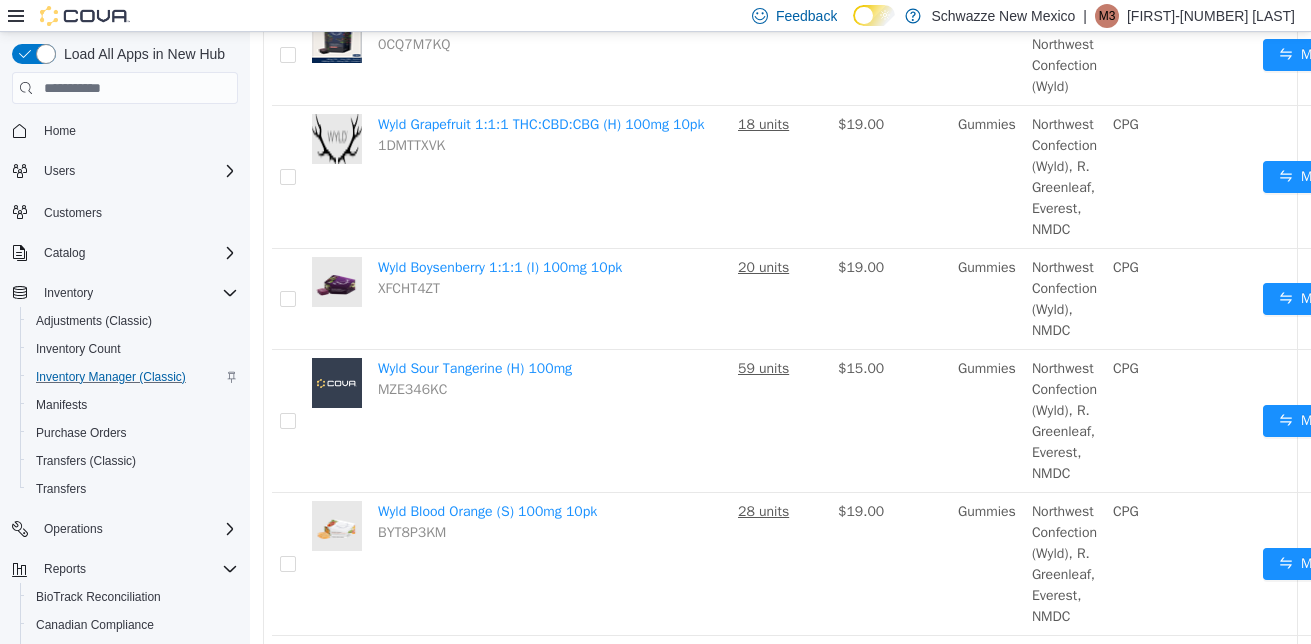 scroll, scrollTop: 629, scrollLeft: 0, axis: vertical 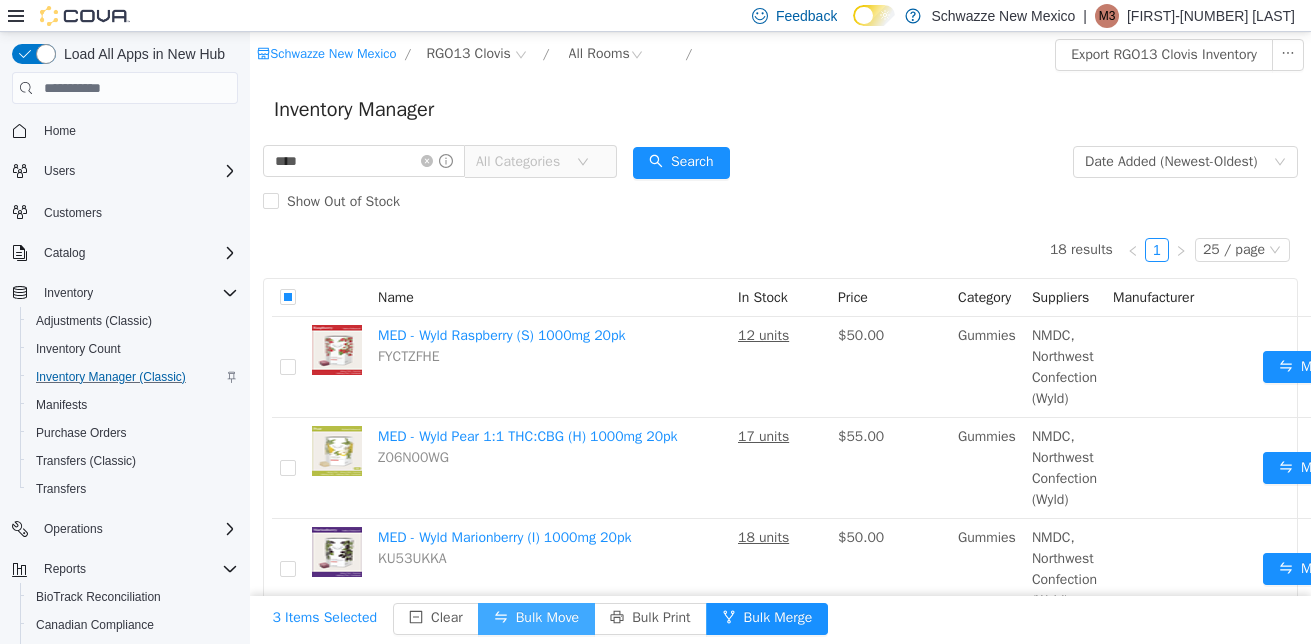 click on "Bulk Move" at bounding box center [536, 619] 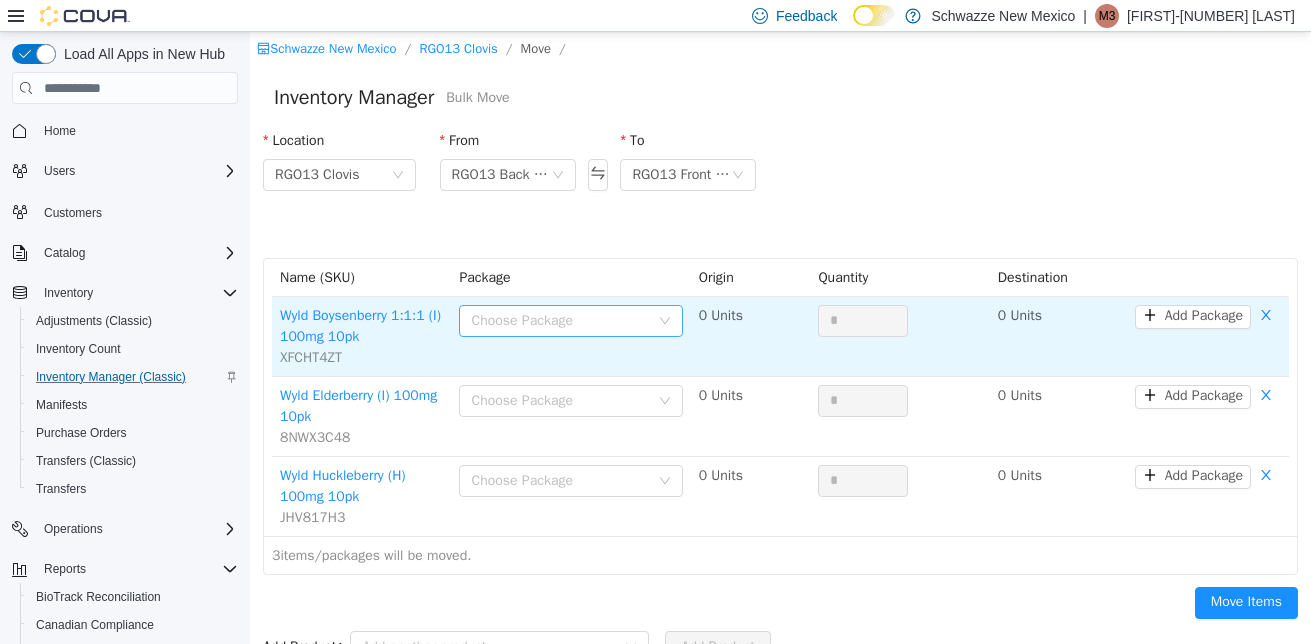 click on "Choose Package" at bounding box center [559, 321] 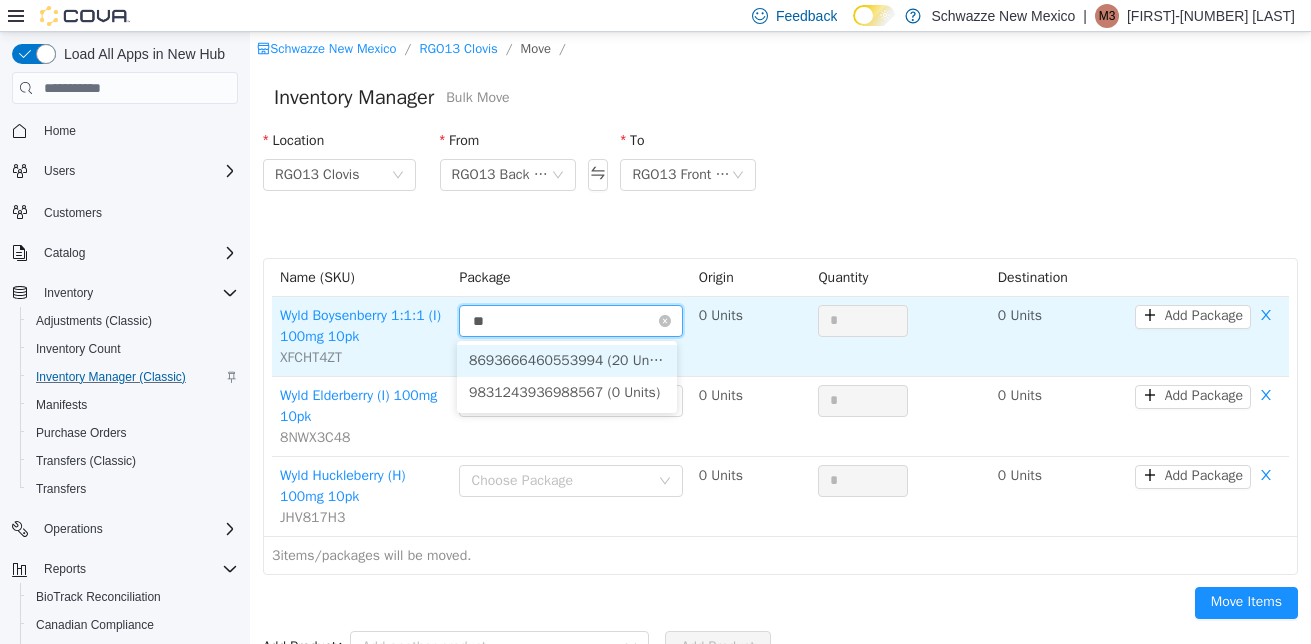 type on "***" 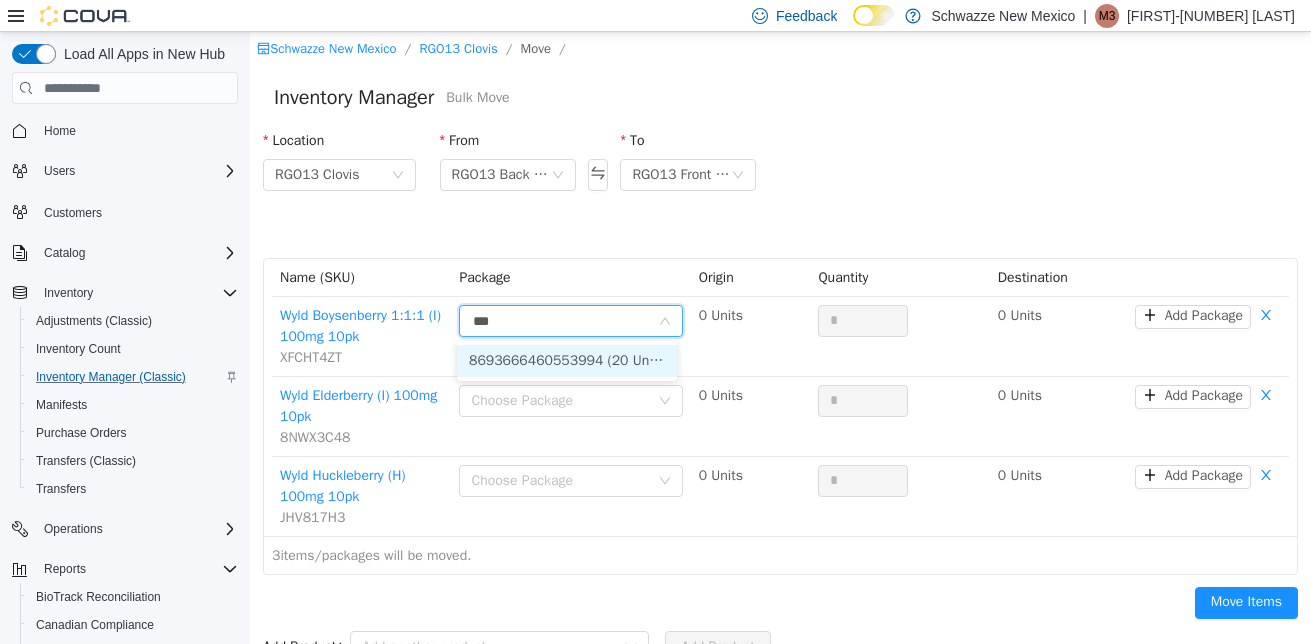 click on "8693666460553994 (20 Units)" at bounding box center [567, 361] 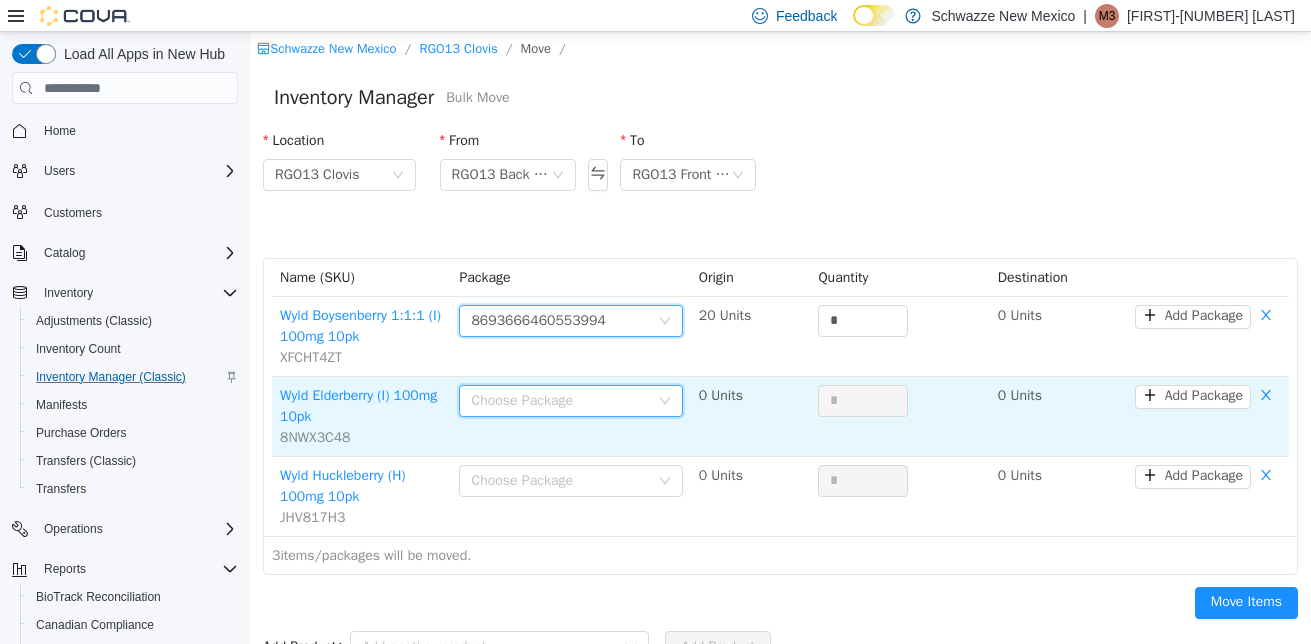click on "Choose Package" at bounding box center [564, 401] 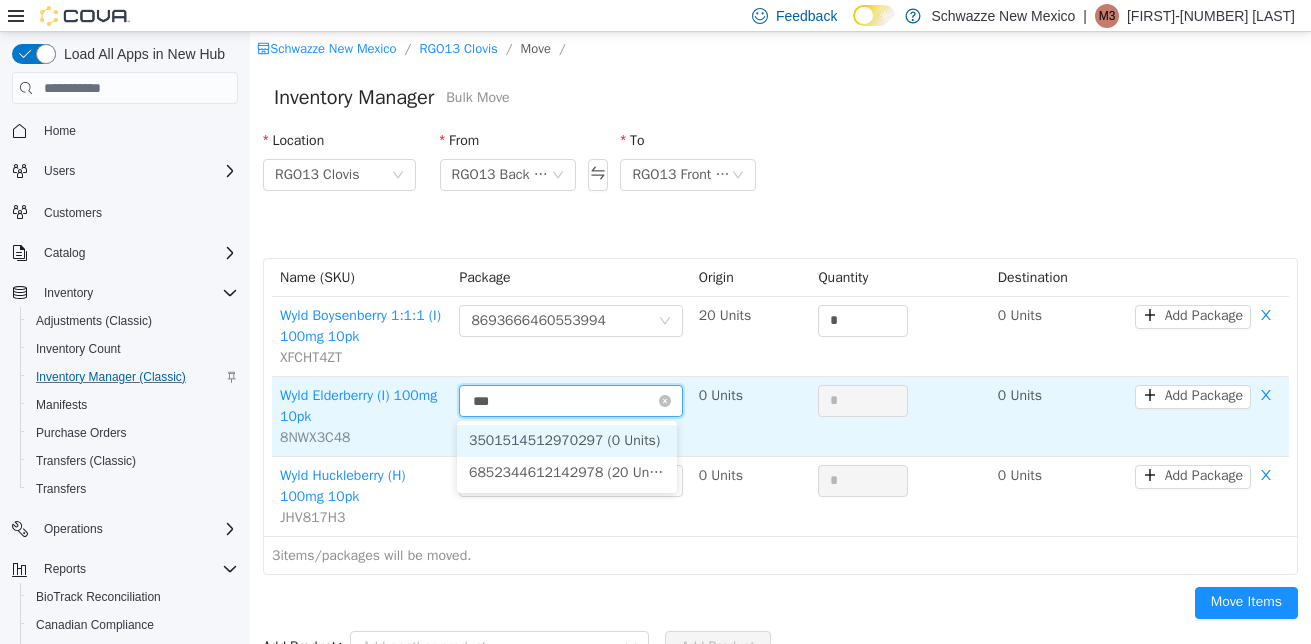type on "****" 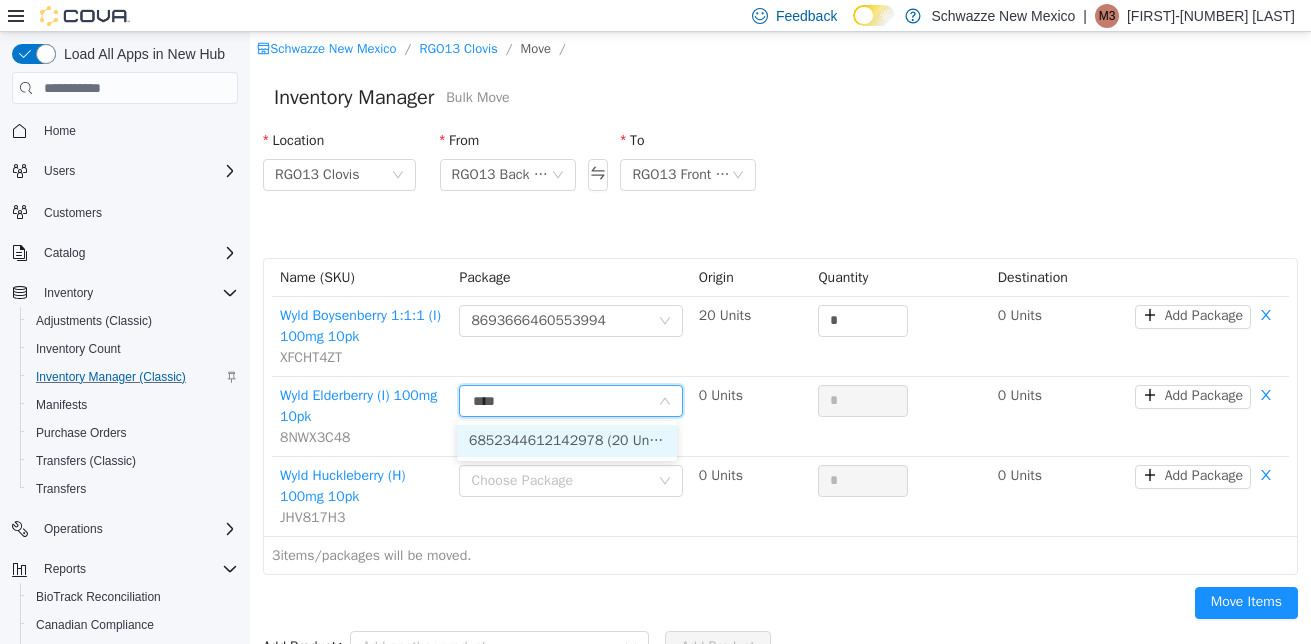 click on "6852344612142978 (20 Units)" at bounding box center (567, 441) 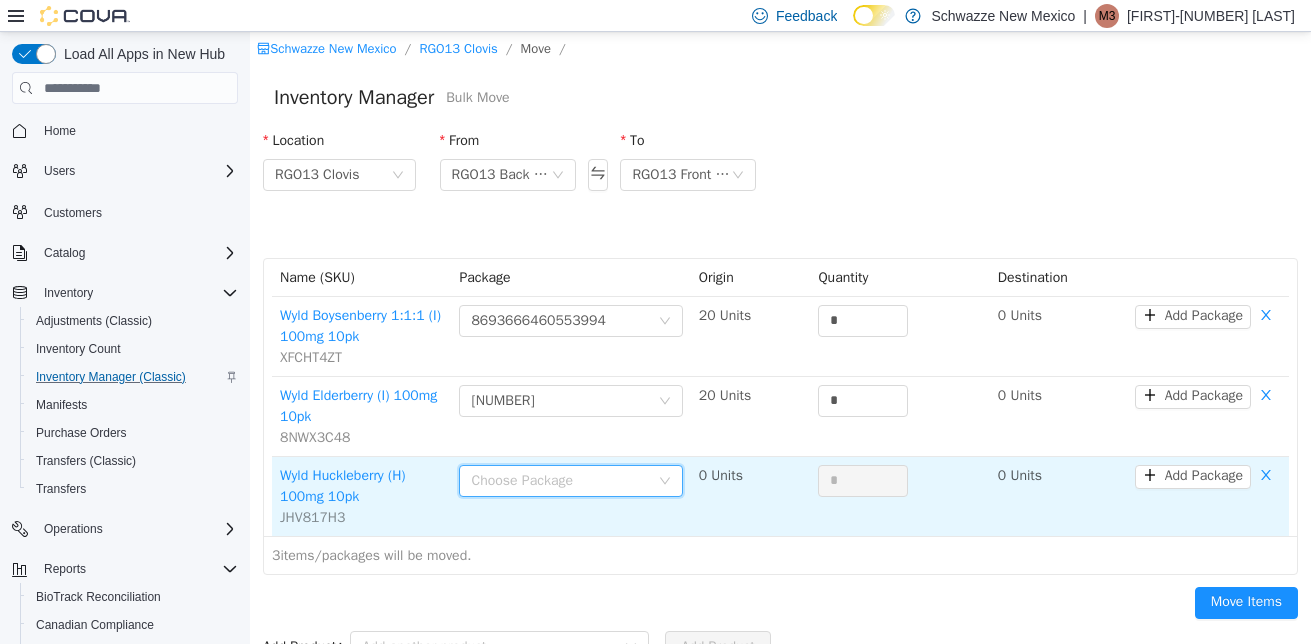 click on "Choose Package" at bounding box center [564, 481] 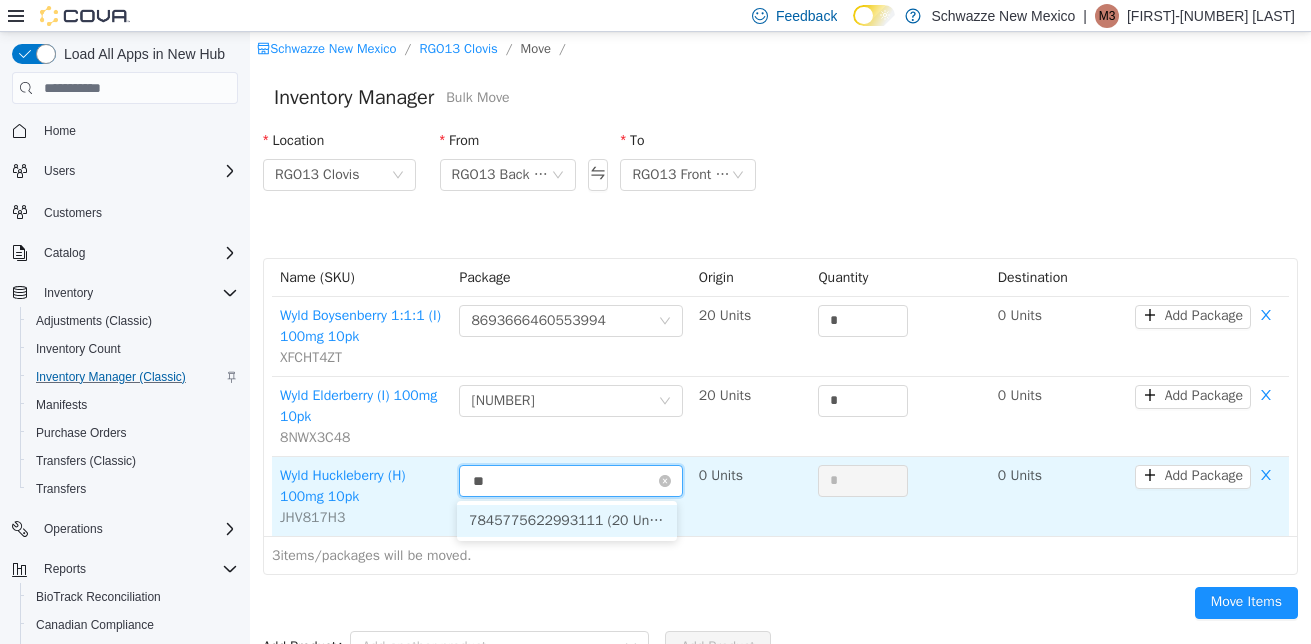 type on "***" 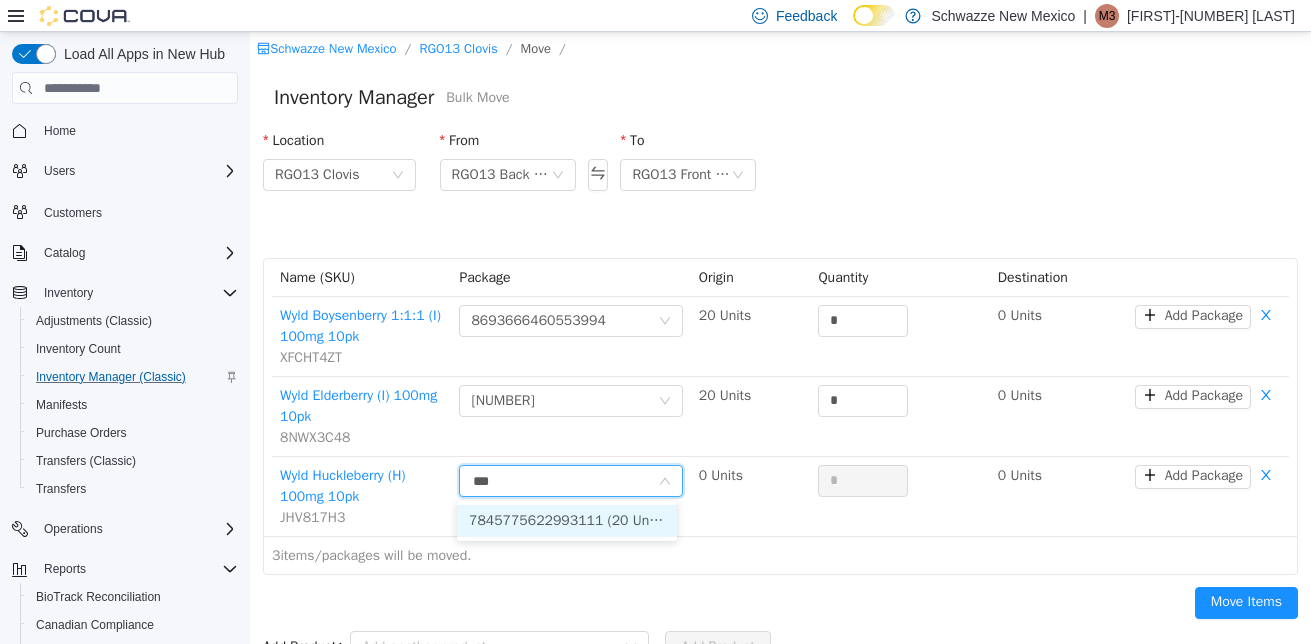 click on "7845775622993111 (20 Units)" at bounding box center (567, 521) 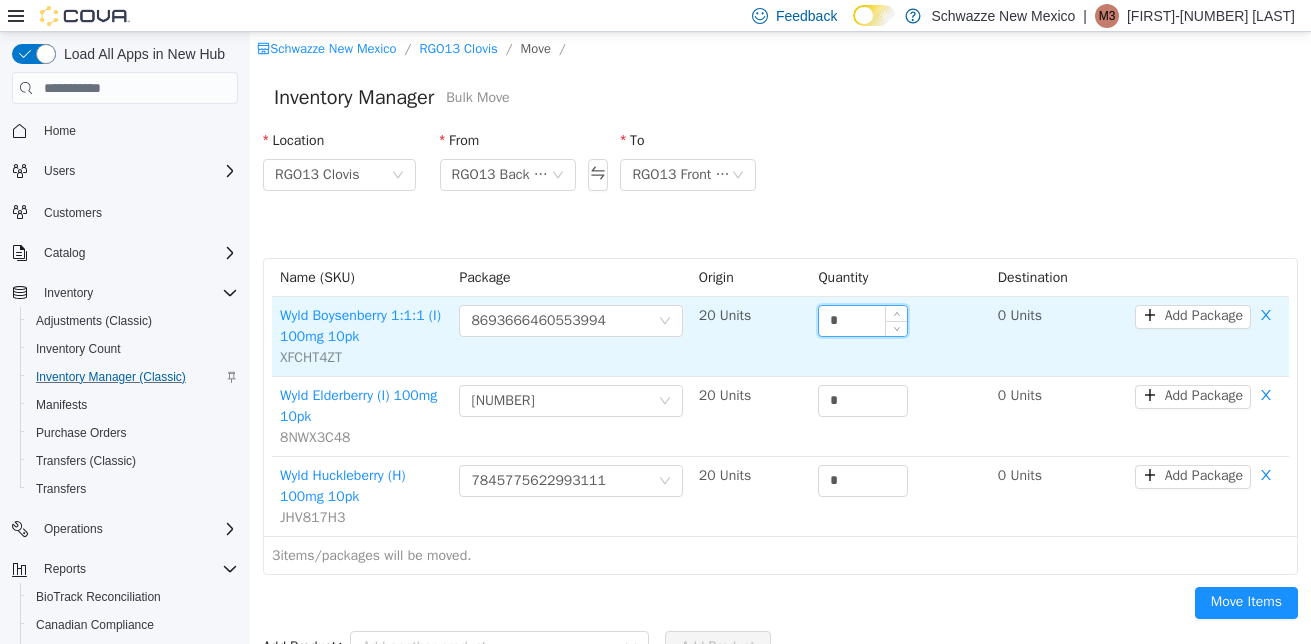 click on "*" at bounding box center (863, 321) 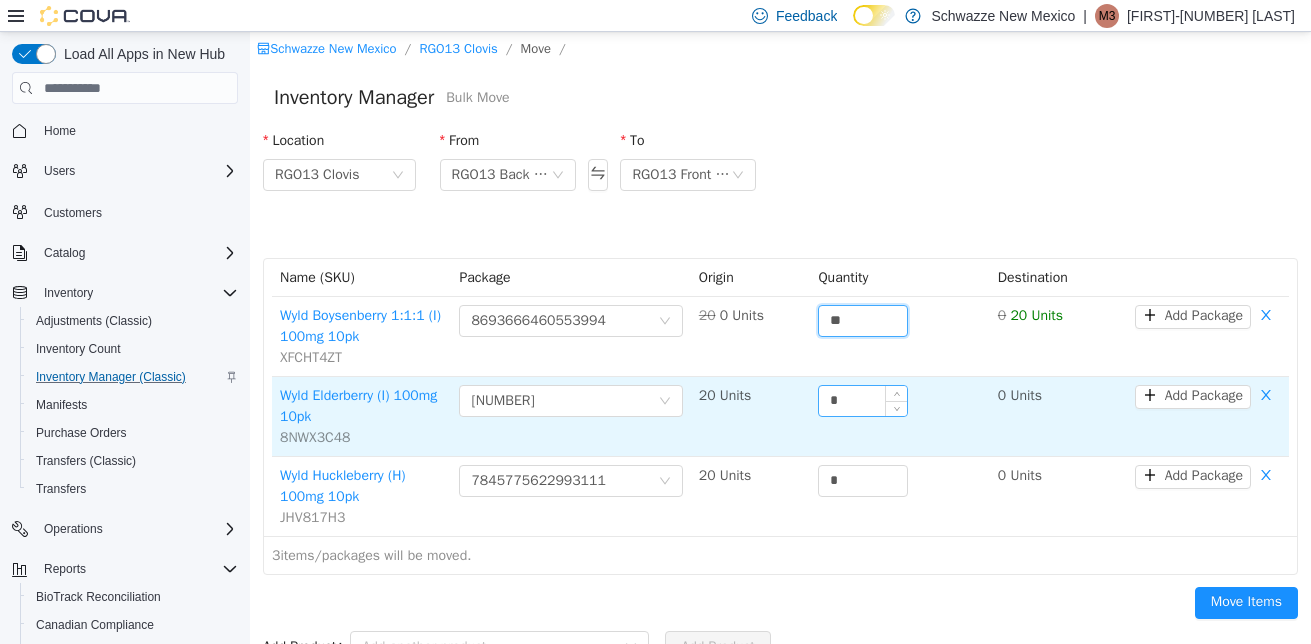 type on "**" 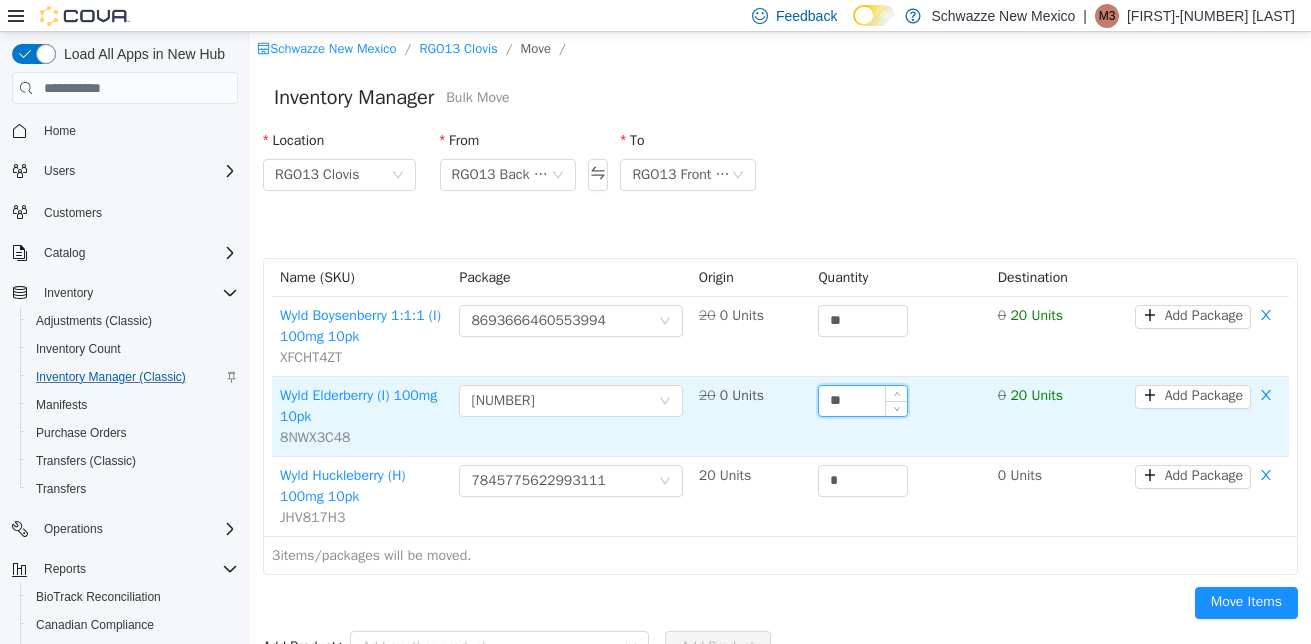 click on "**" at bounding box center [863, 401] 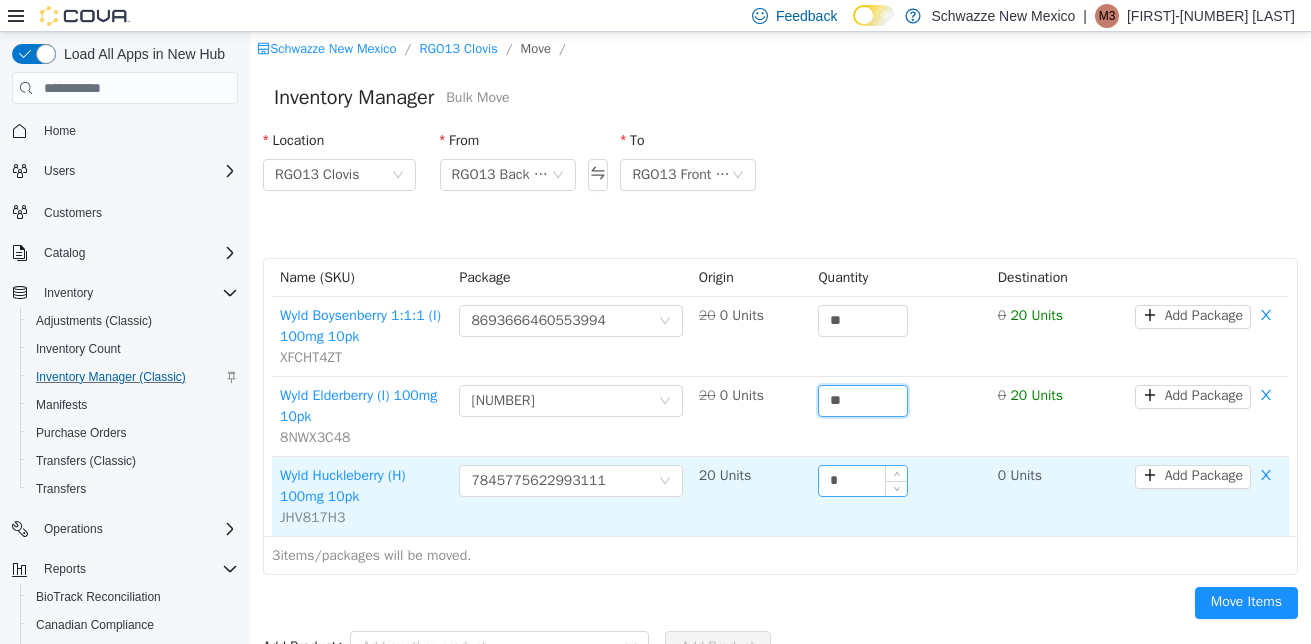 type on "**" 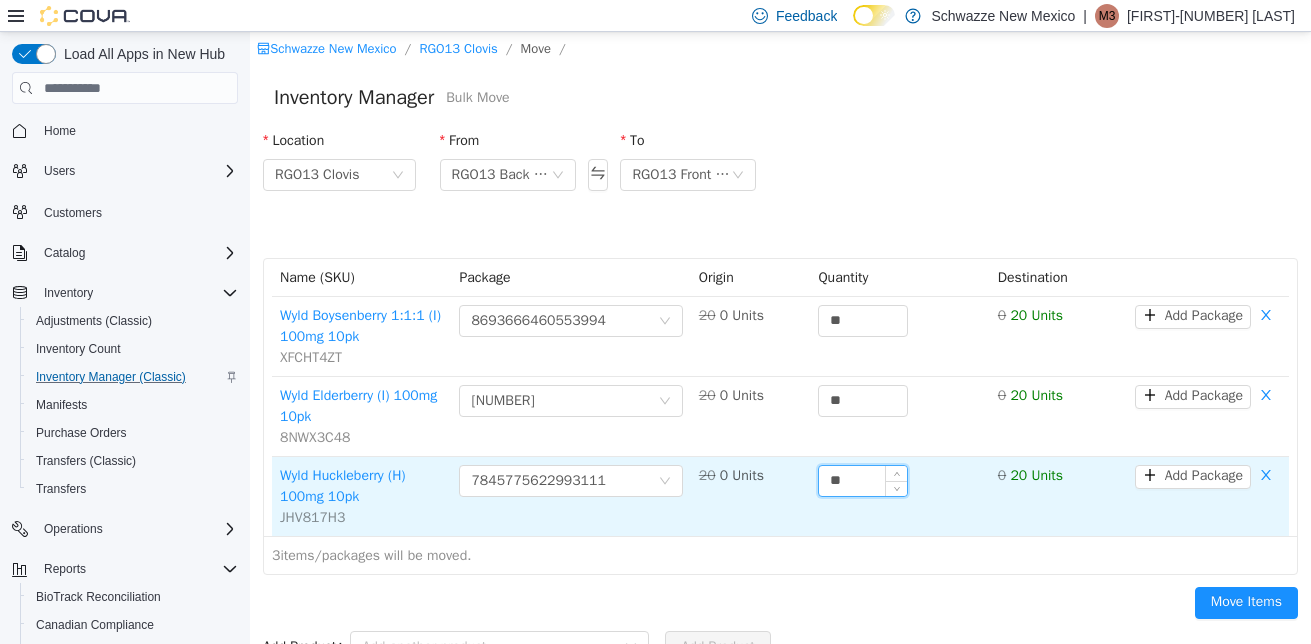 click on "**" at bounding box center (863, 481) 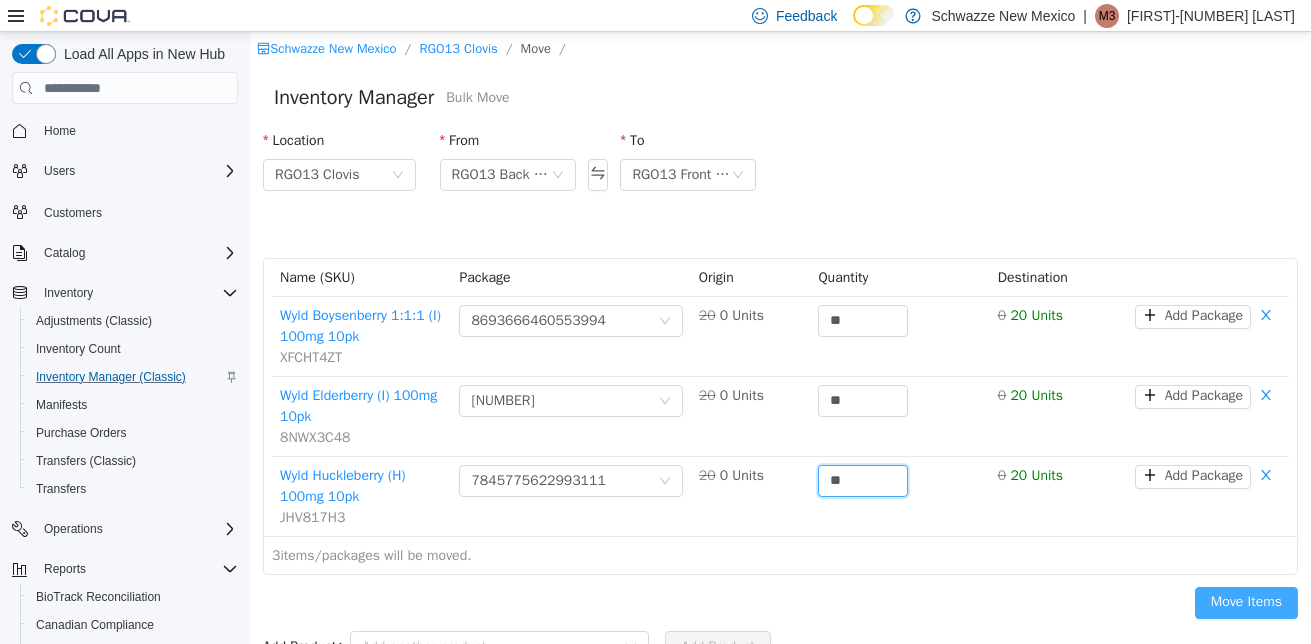 type on "**" 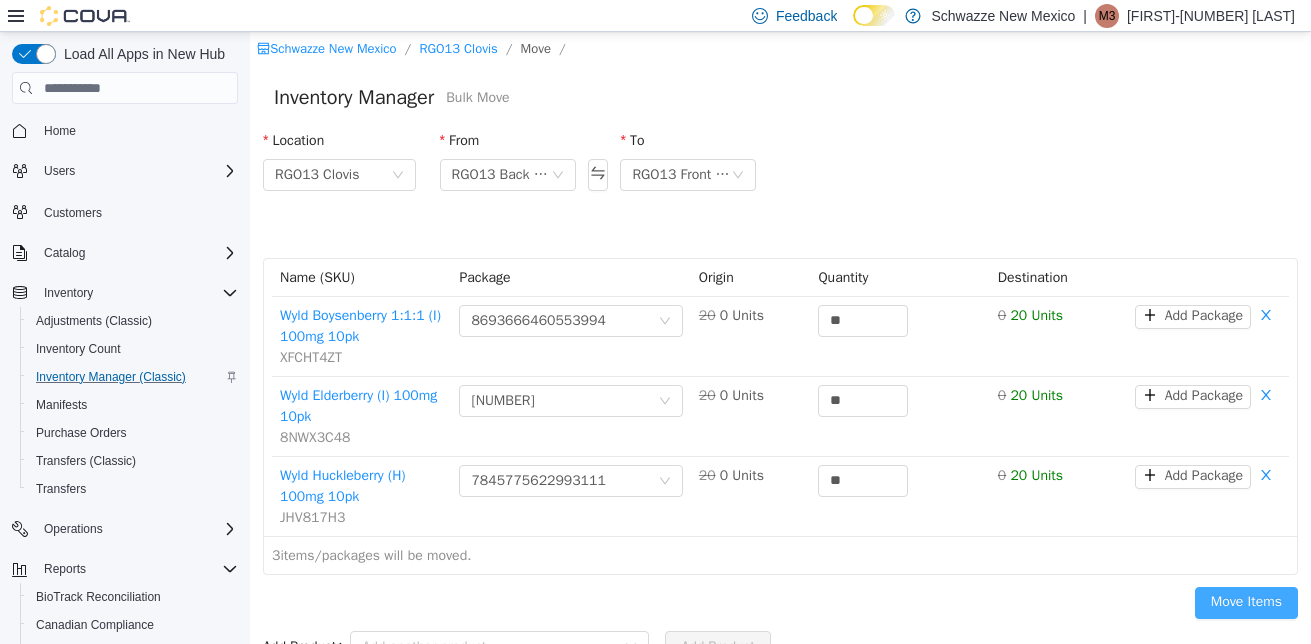 click on "Move Items" at bounding box center (1246, 603) 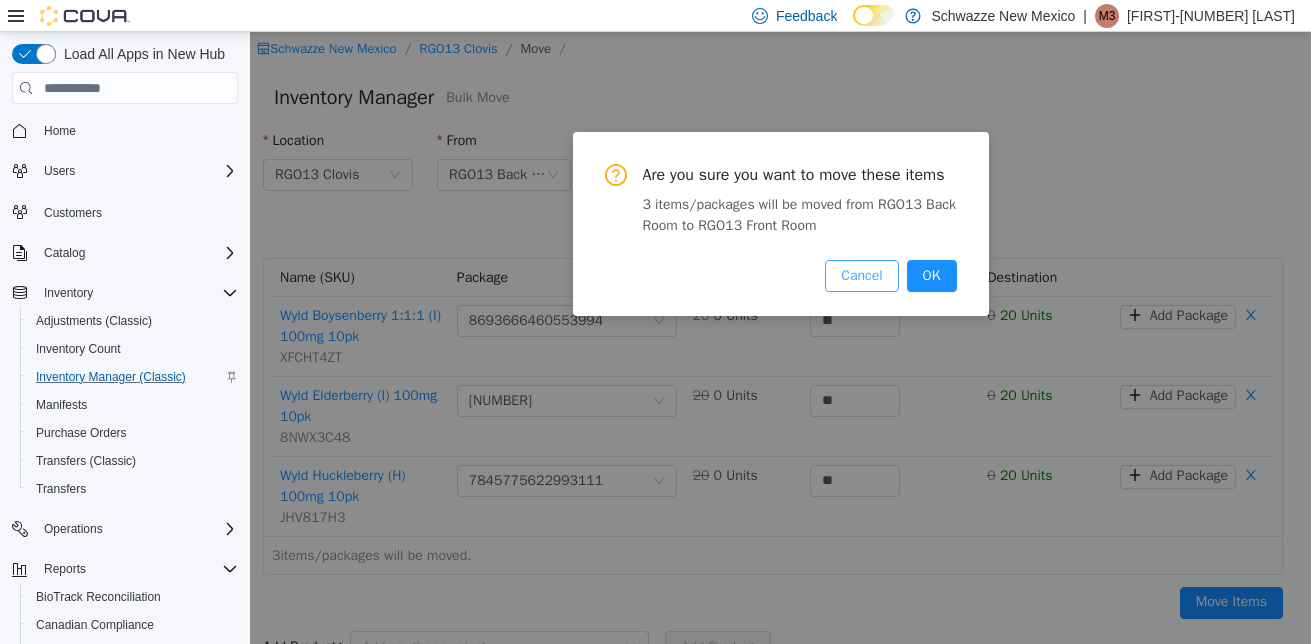 click on "Cancel" at bounding box center (861, 276) 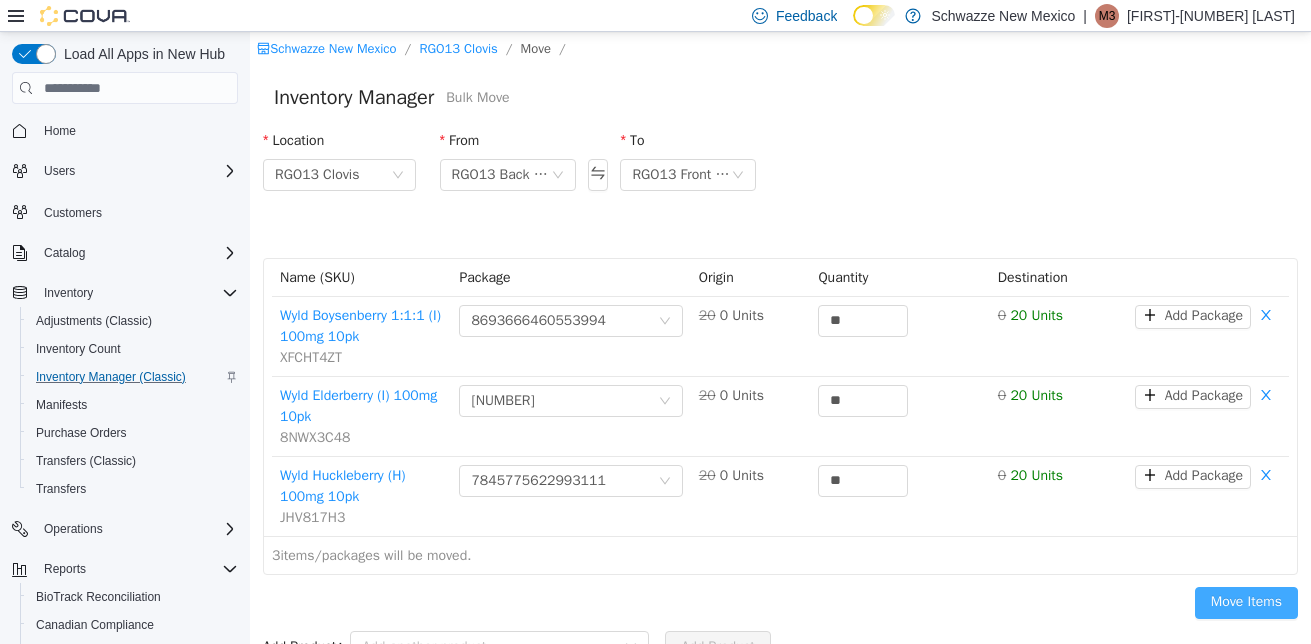 scroll, scrollTop: 23, scrollLeft: 0, axis: vertical 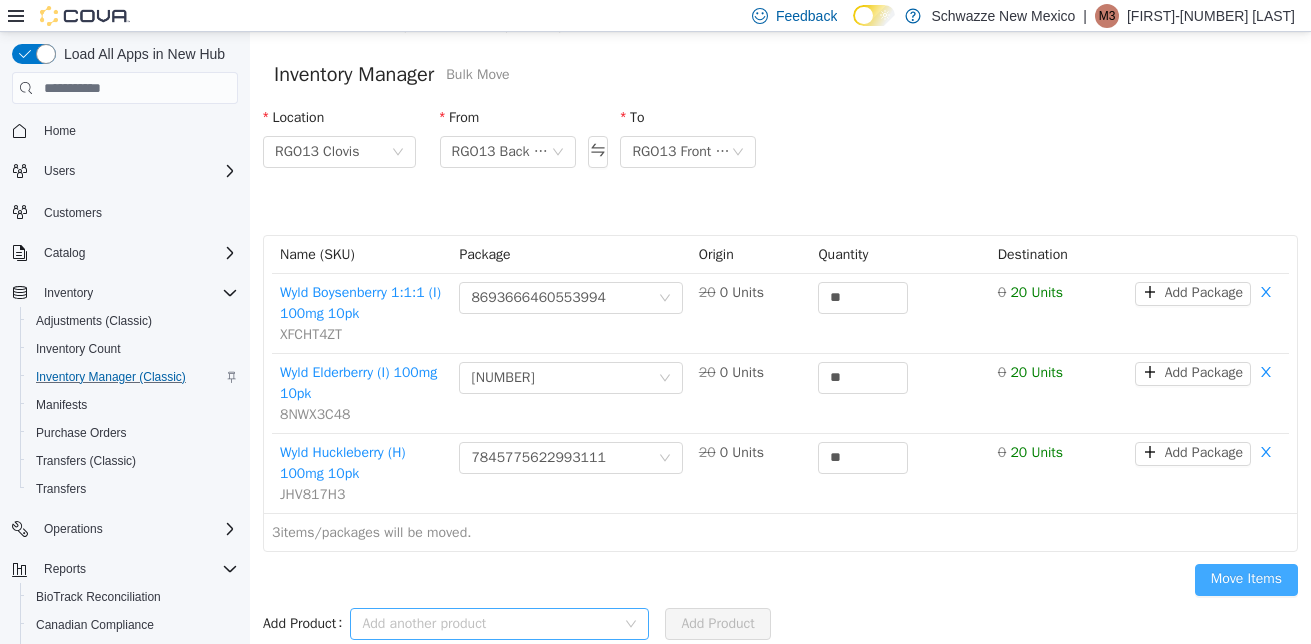 click on "Add another product" at bounding box center (488, 624) 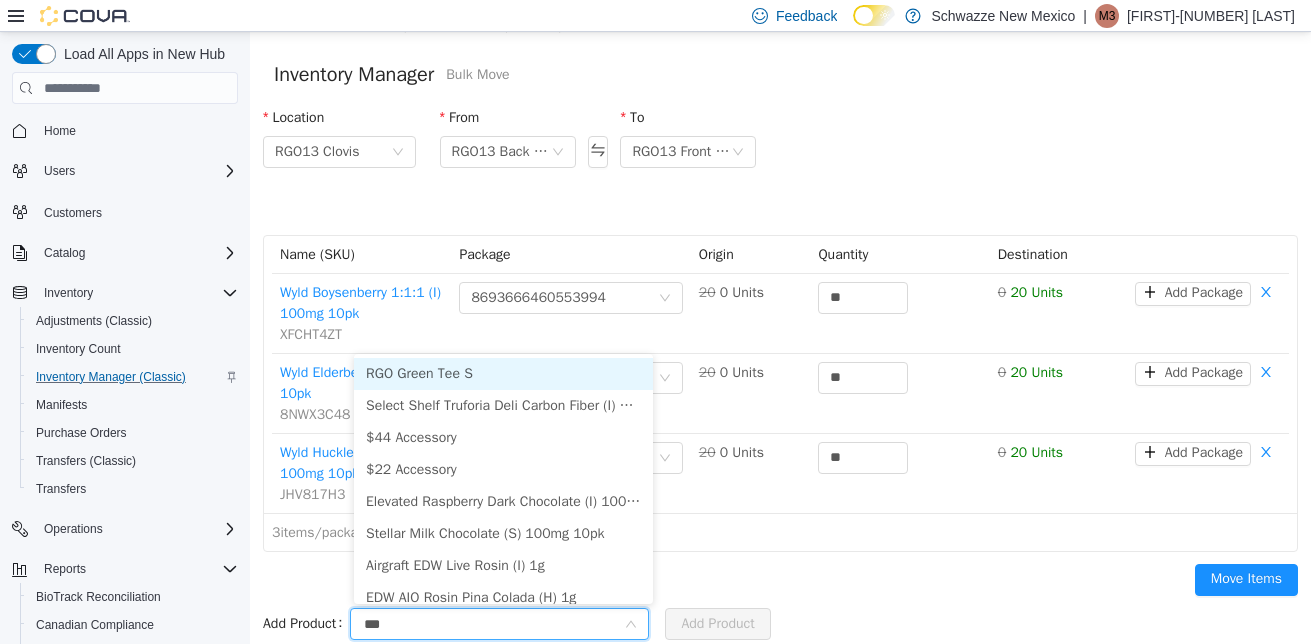 type on "****" 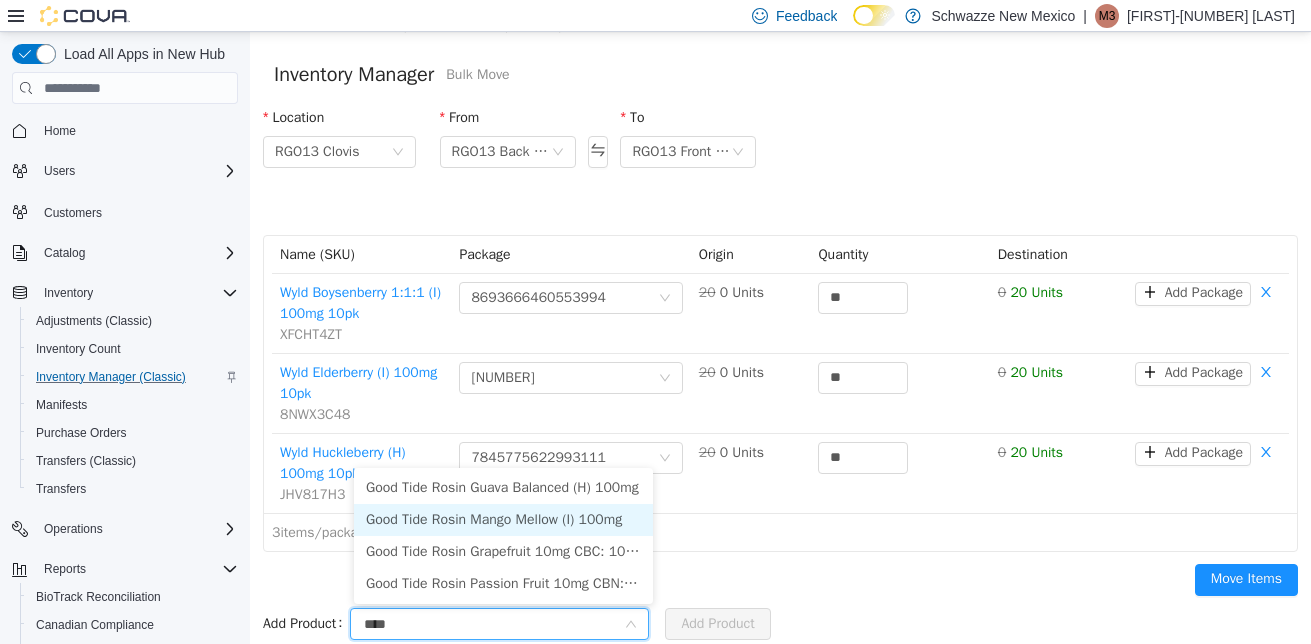 click on "Good Tide Rosin Mango Mellow (I) 100mg" at bounding box center [503, 520] 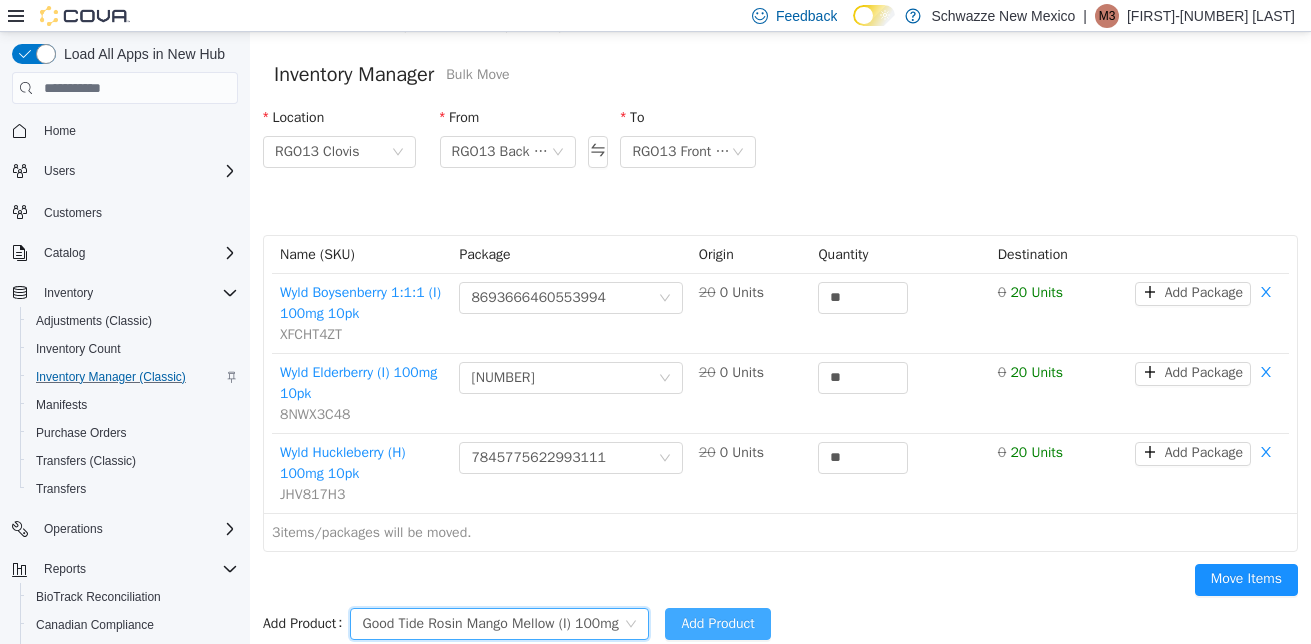 click on "Add Product" at bounding box center (717, 624) 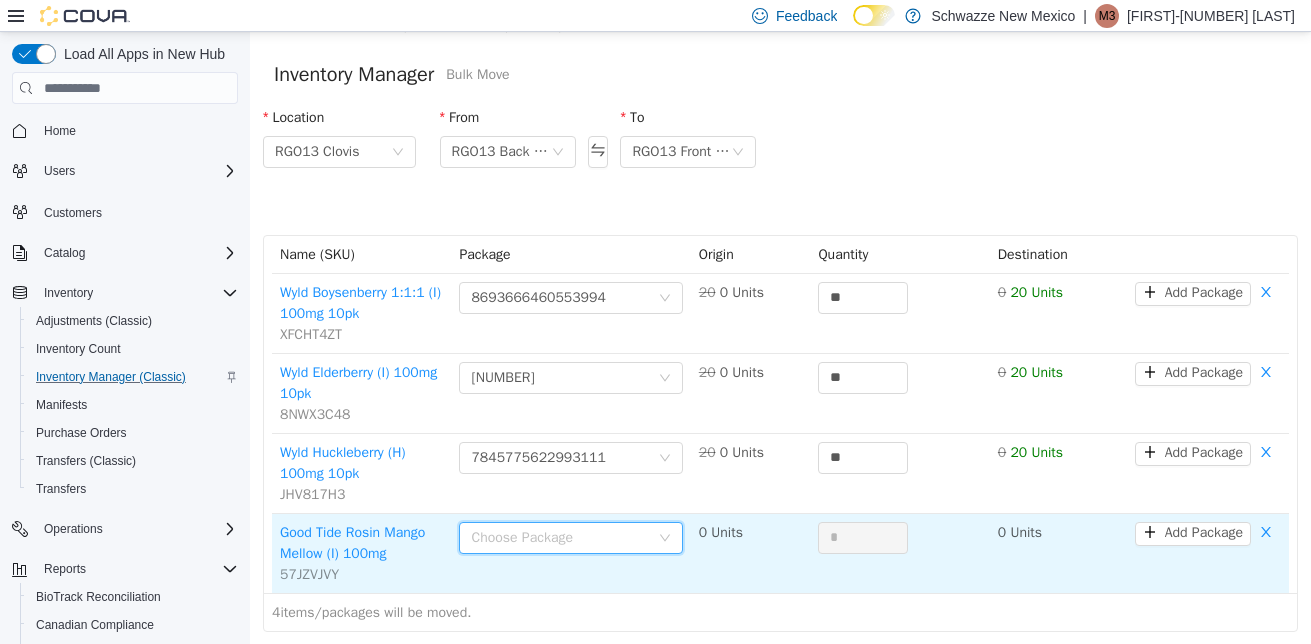 click on "Choose Package" at bounding box center (559, 538) 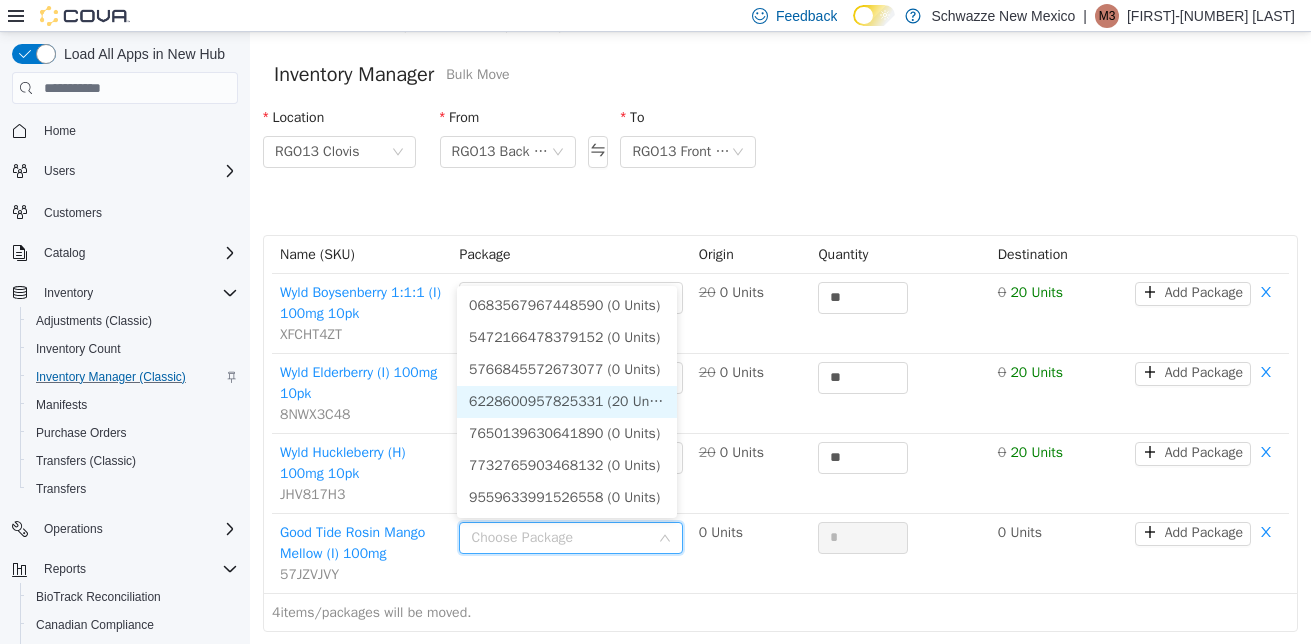 click on "6228600957825331 (20 Units)" at bounding box center (567, 402) 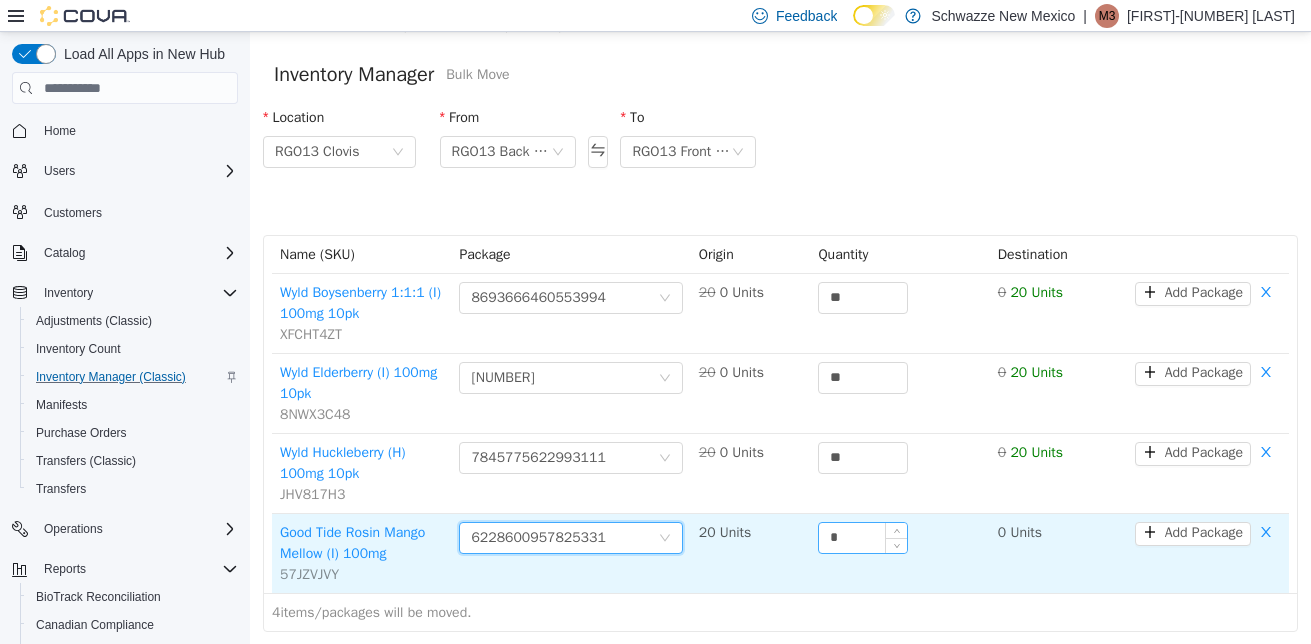 click on "*" at bounding box center [863, 538] 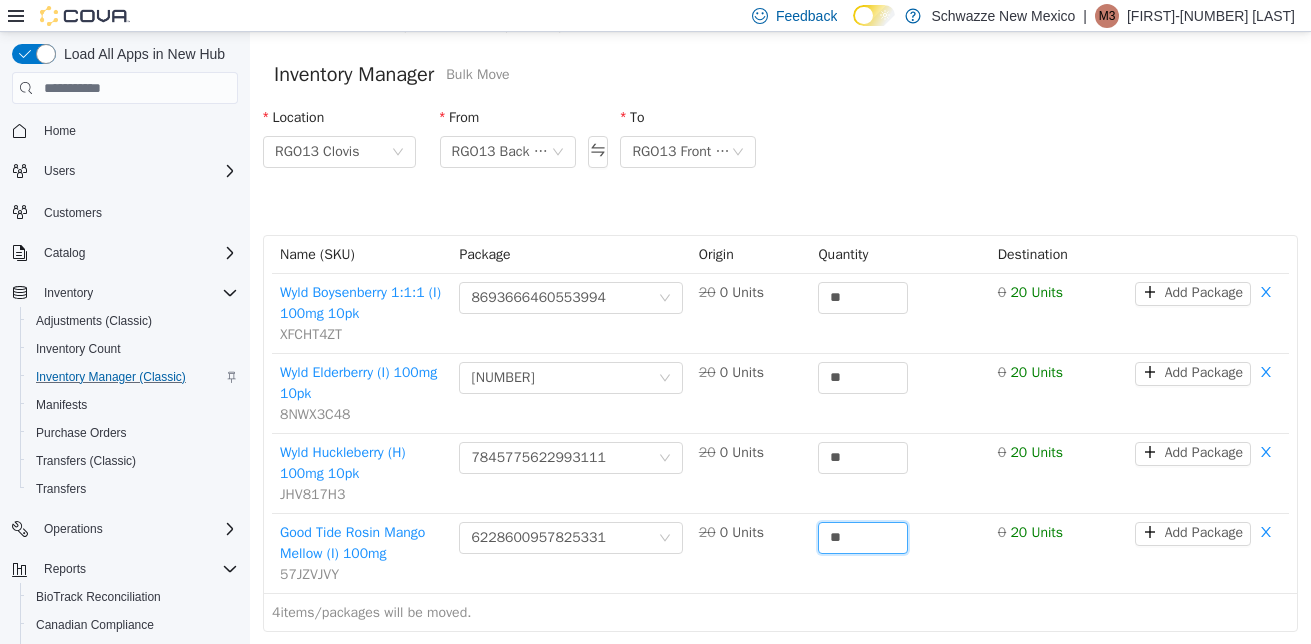 scroll, scrollTop: 103, scrollLeft: 0, axis: vertical 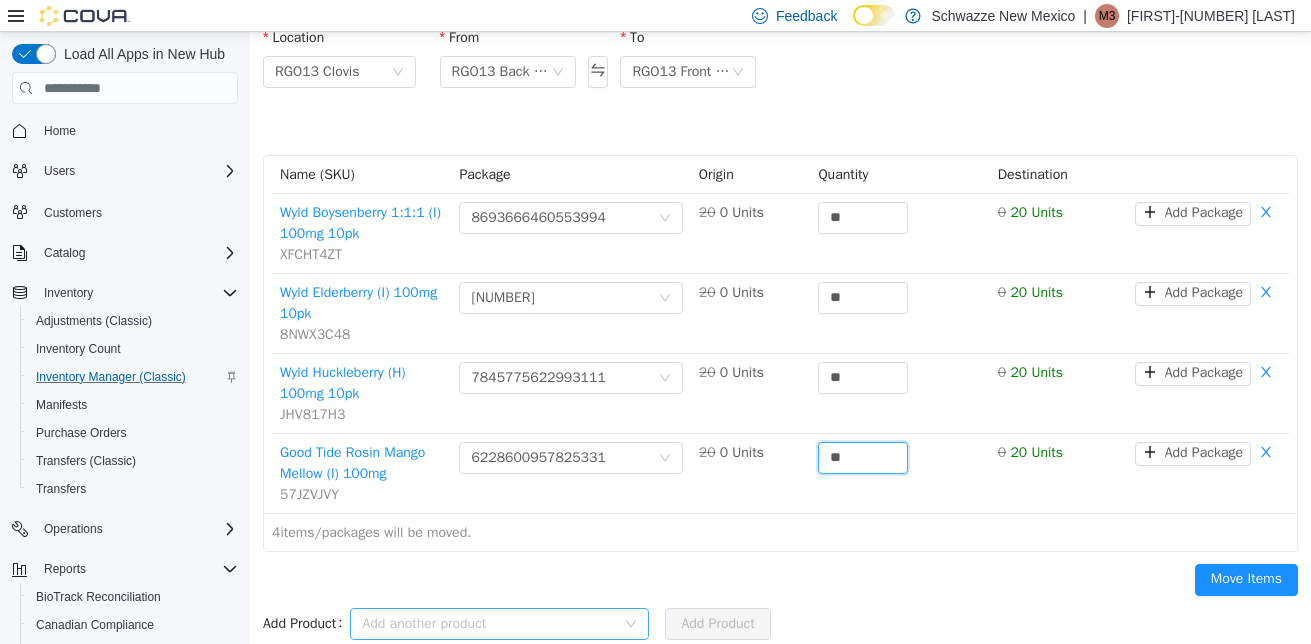 click on "Add another product" at bounding box center [488, 624] 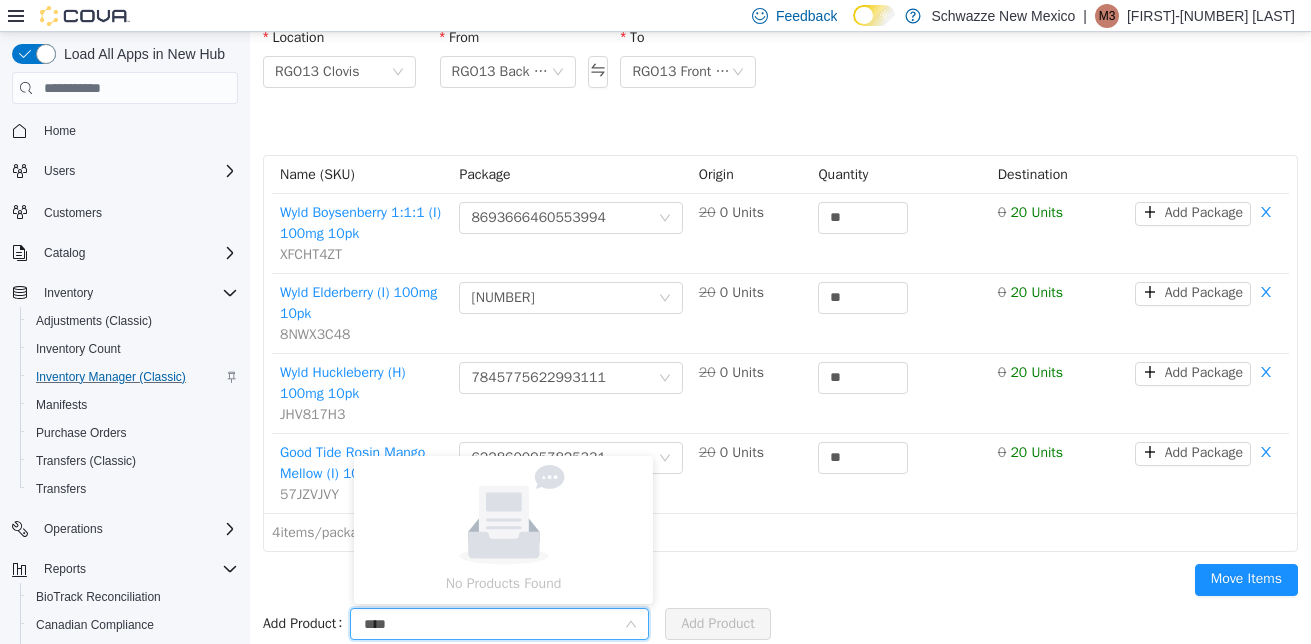 type on "*****" 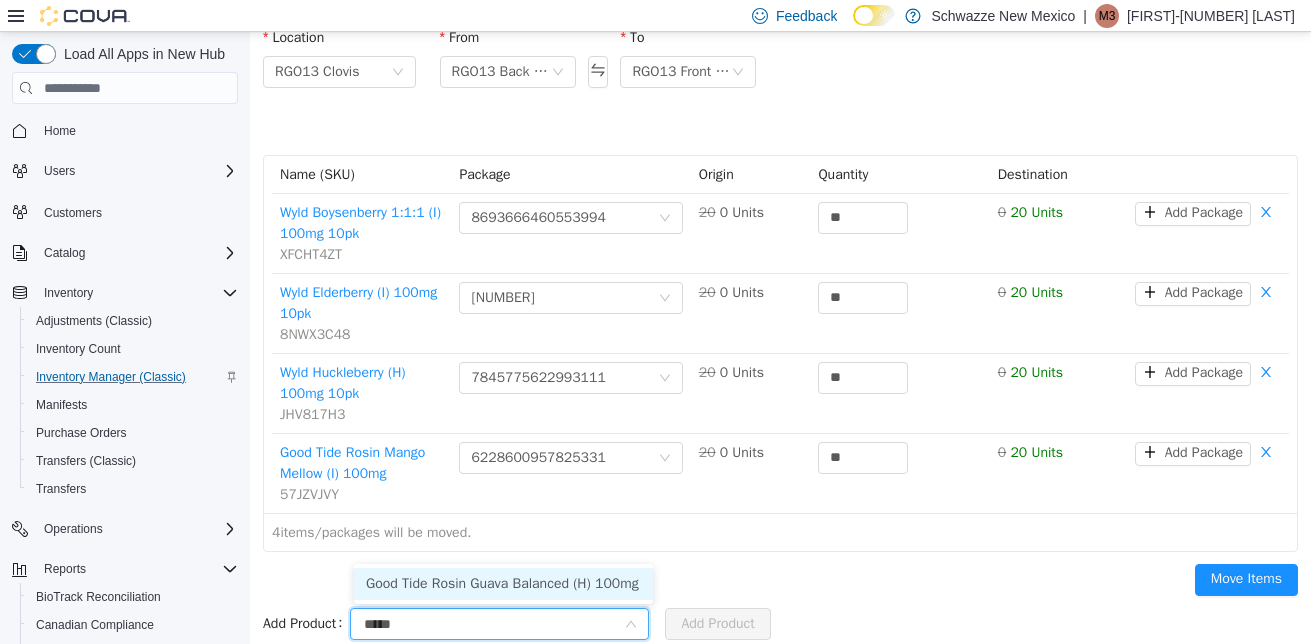 click on "Good Tide Rosin Guava Balanced (H) 100mg" at bounding box center (503, 584) 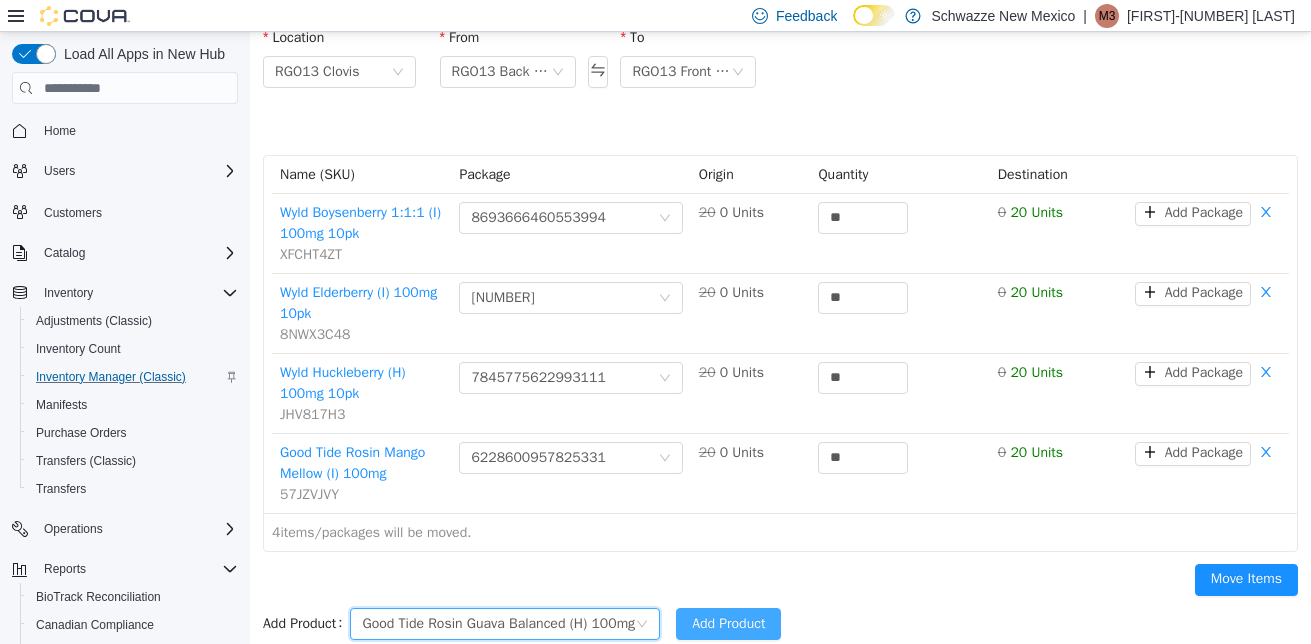click on "Add Product" at bounding box center [728, 624] 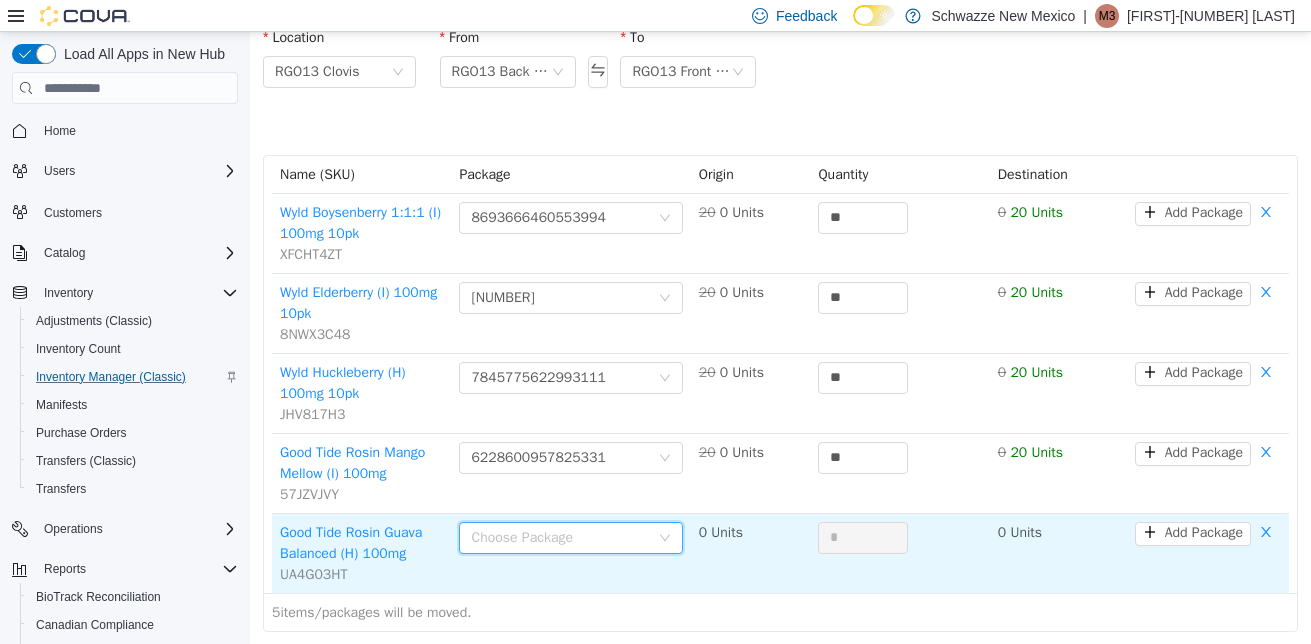 click on "Choose Package" at bounding box center [559, 538] 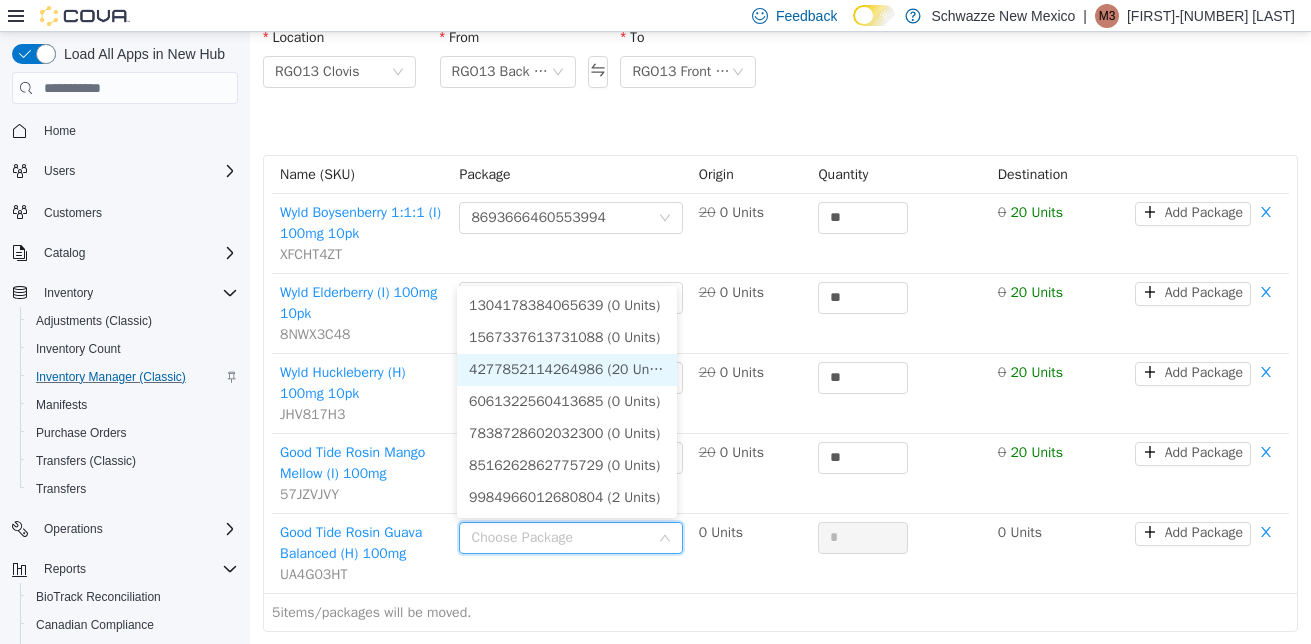 click on "4277852114264986 (20 Units)" at bounding box center (567, 370) 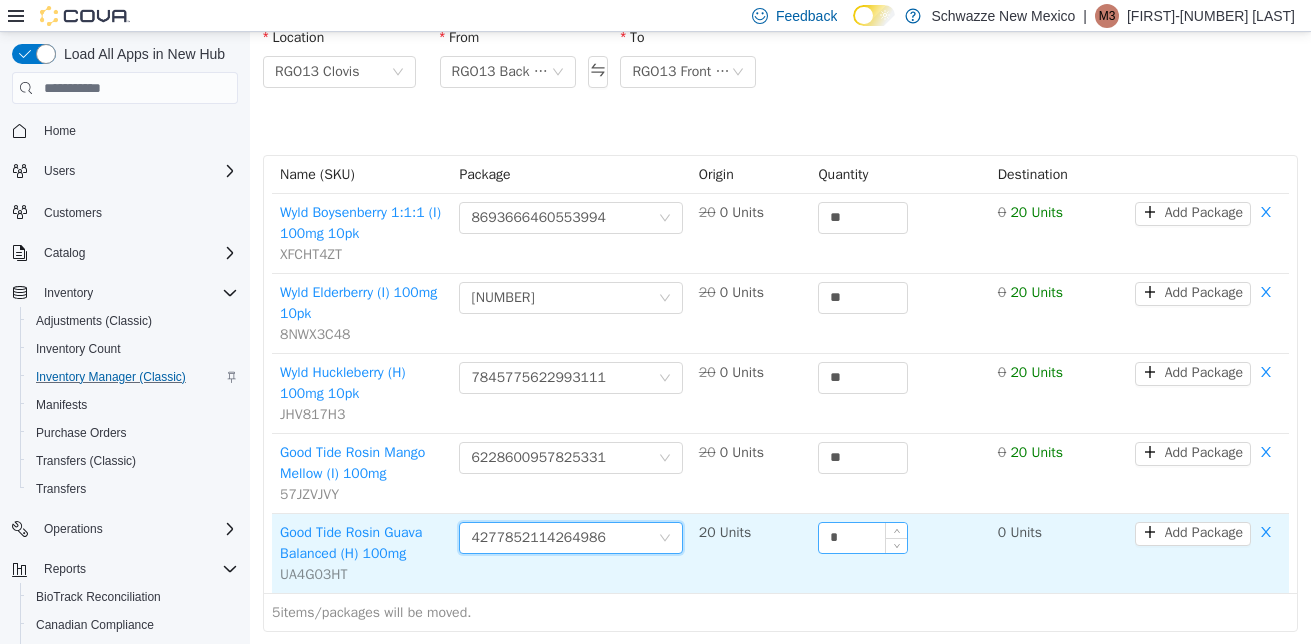 click on "*" at bounding box center (863, 538) 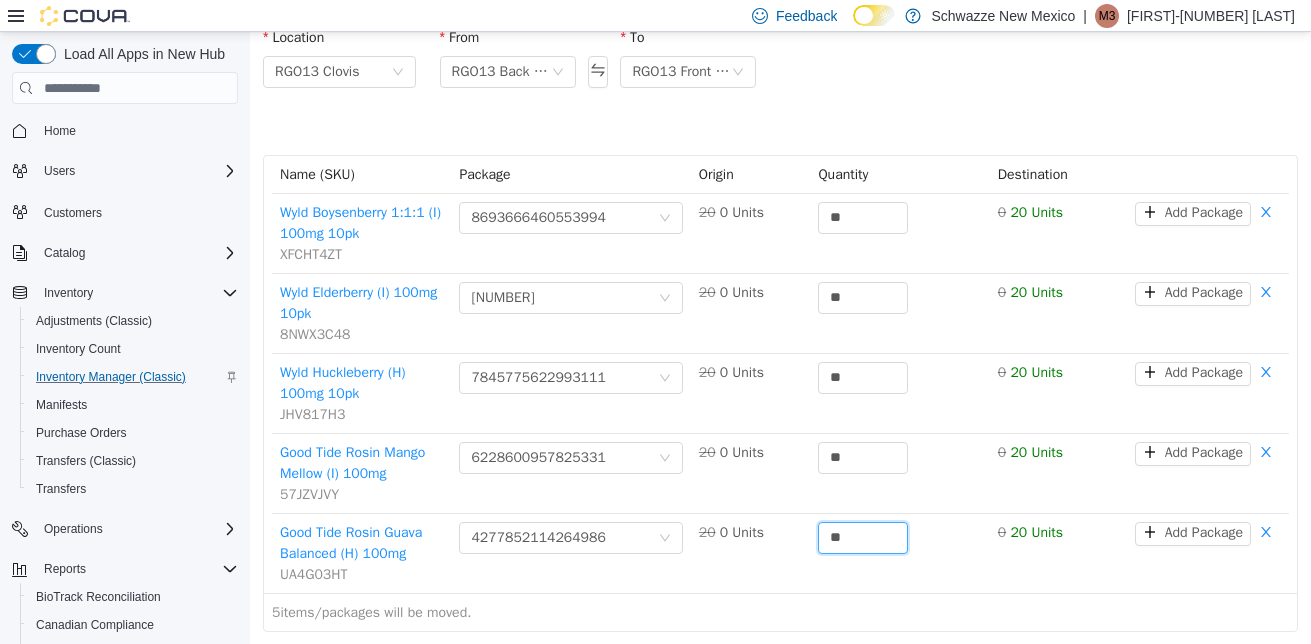 scroll, scrollTop: 183, scrollLeft: 0, axis: vertical 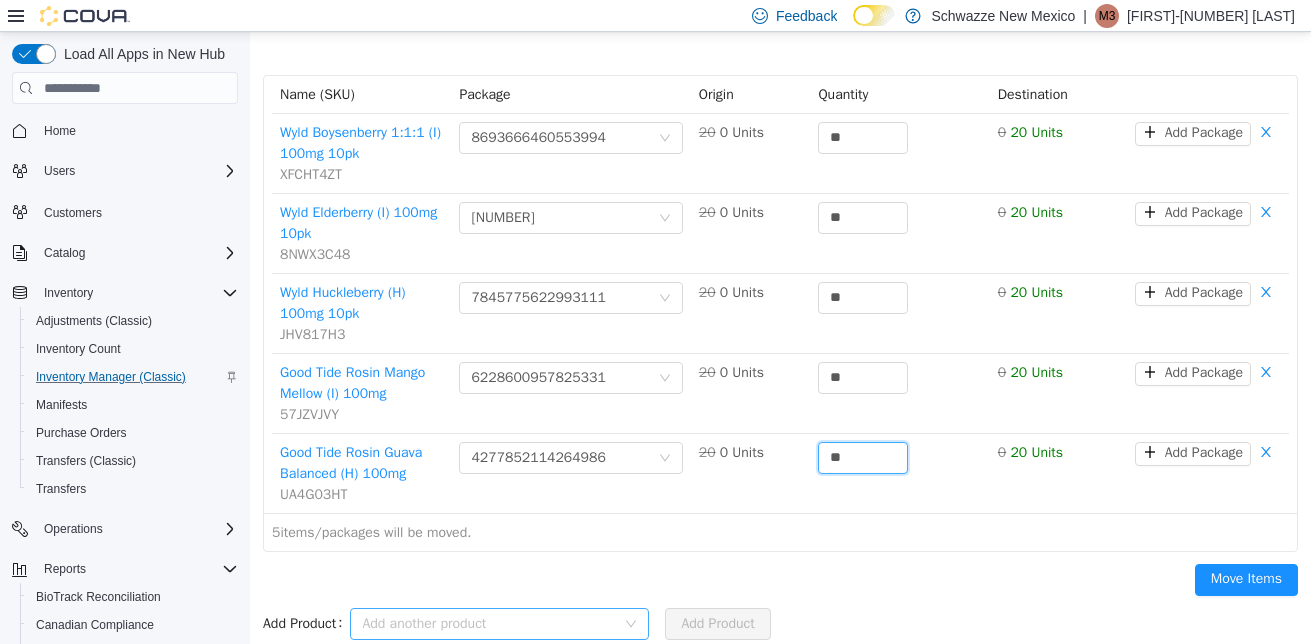 click on "Add another product" at bounding box center [488, 624] 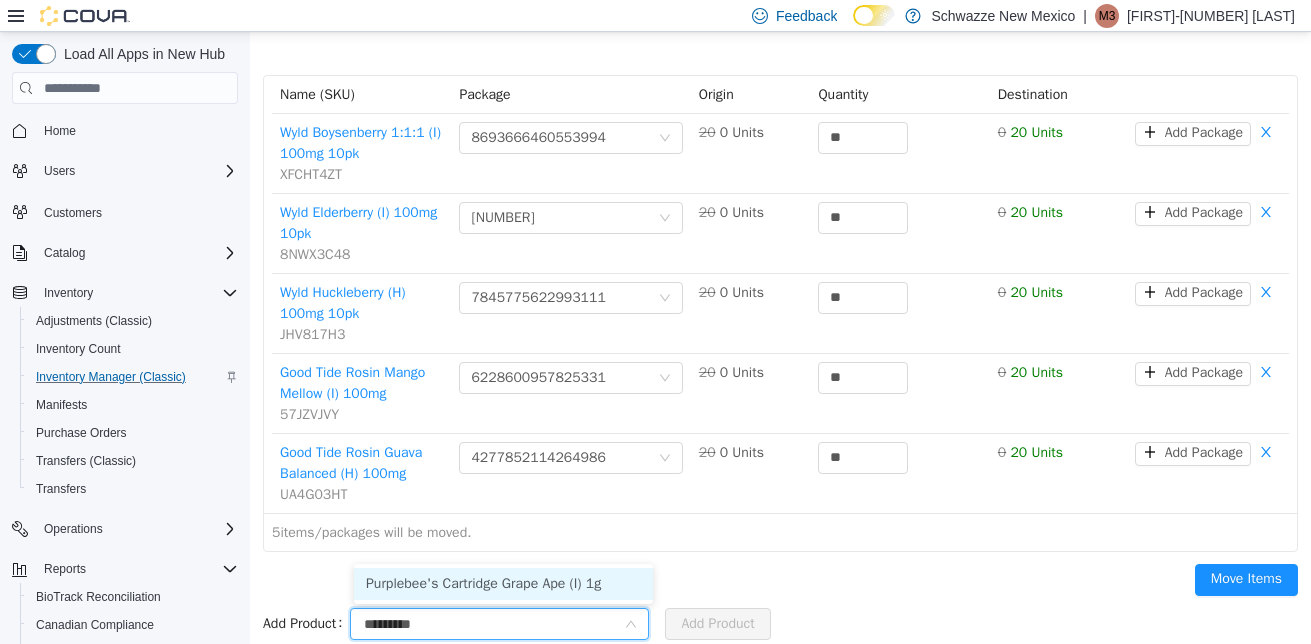 type on "**********" 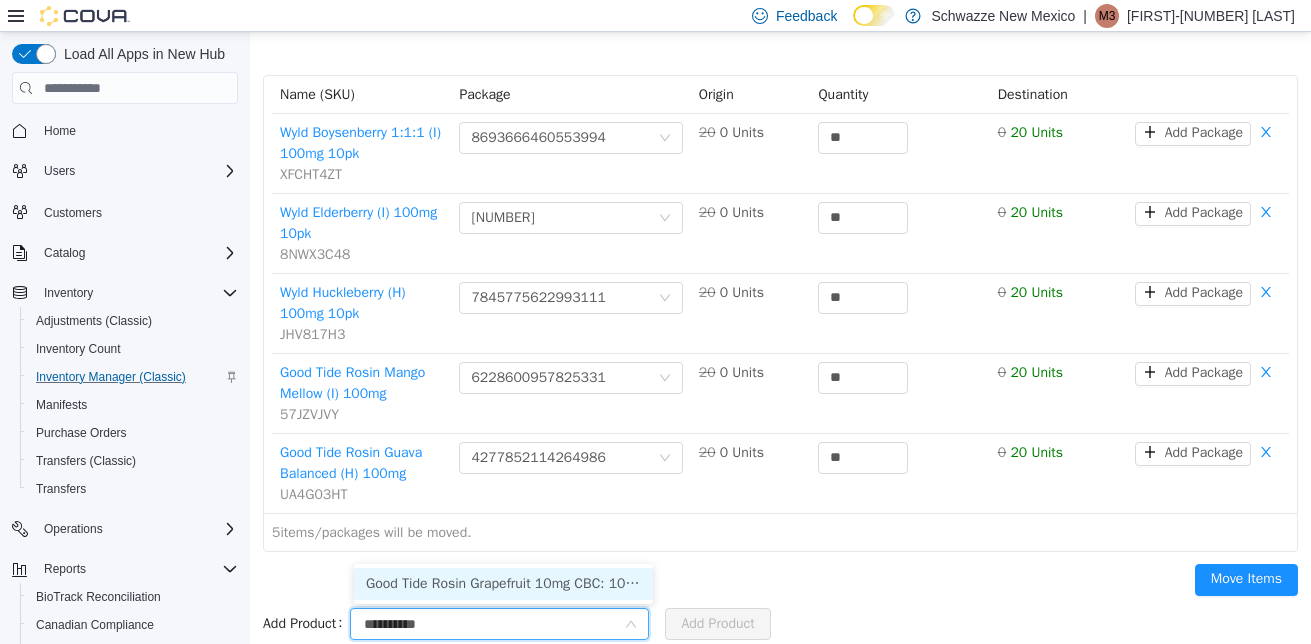 click on "Good Tide Rosin Grapefruit 10mg CBC: 10mg CBD: 10mg THC (S) 100mg 10pk" at bounding box center (503, 584) 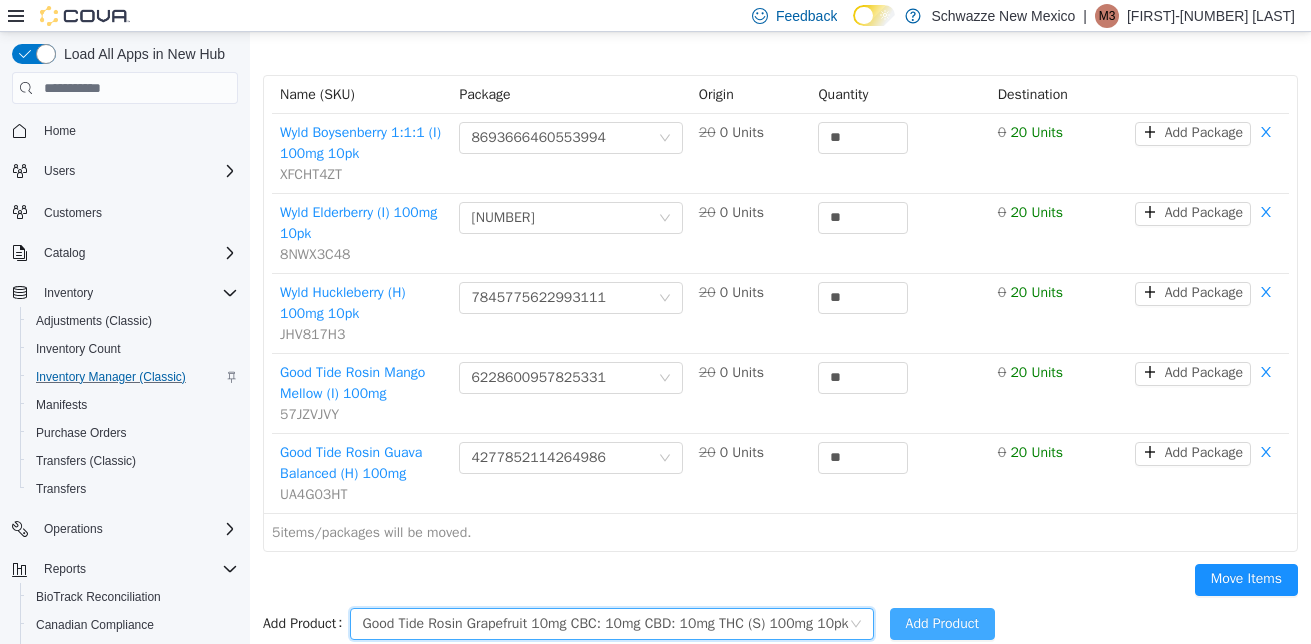 click on "Add Product" at bounding box center (942, 624) 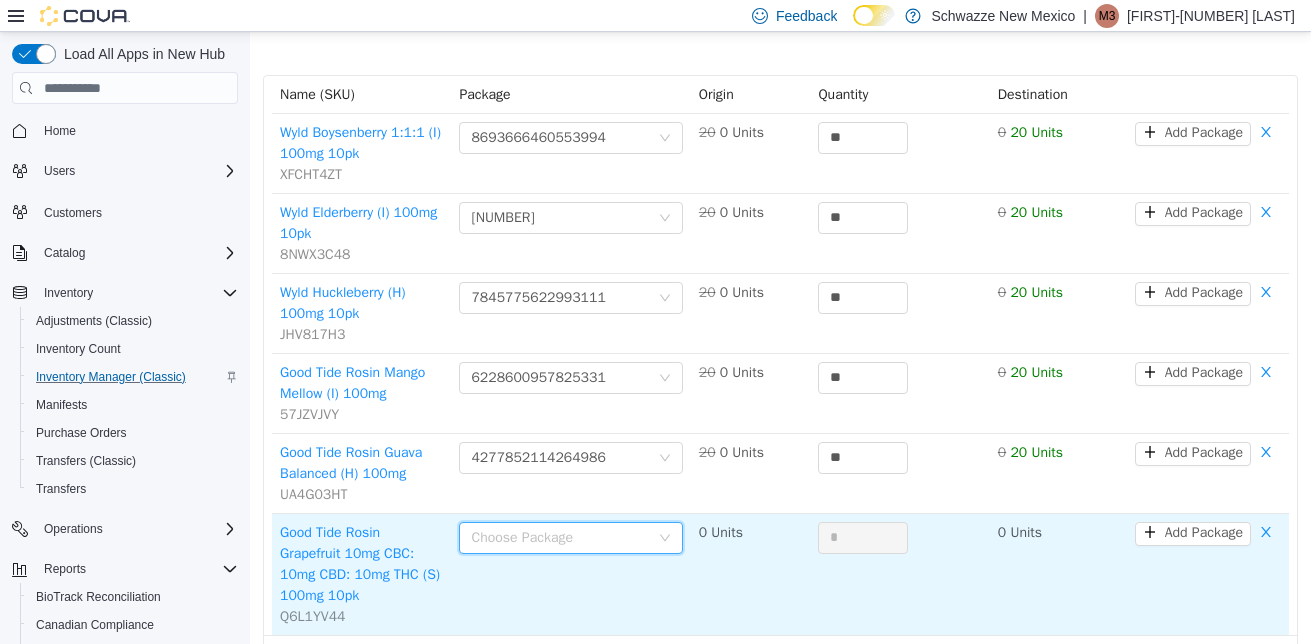 click on "Choose Package" at bounding box center (559, 538) 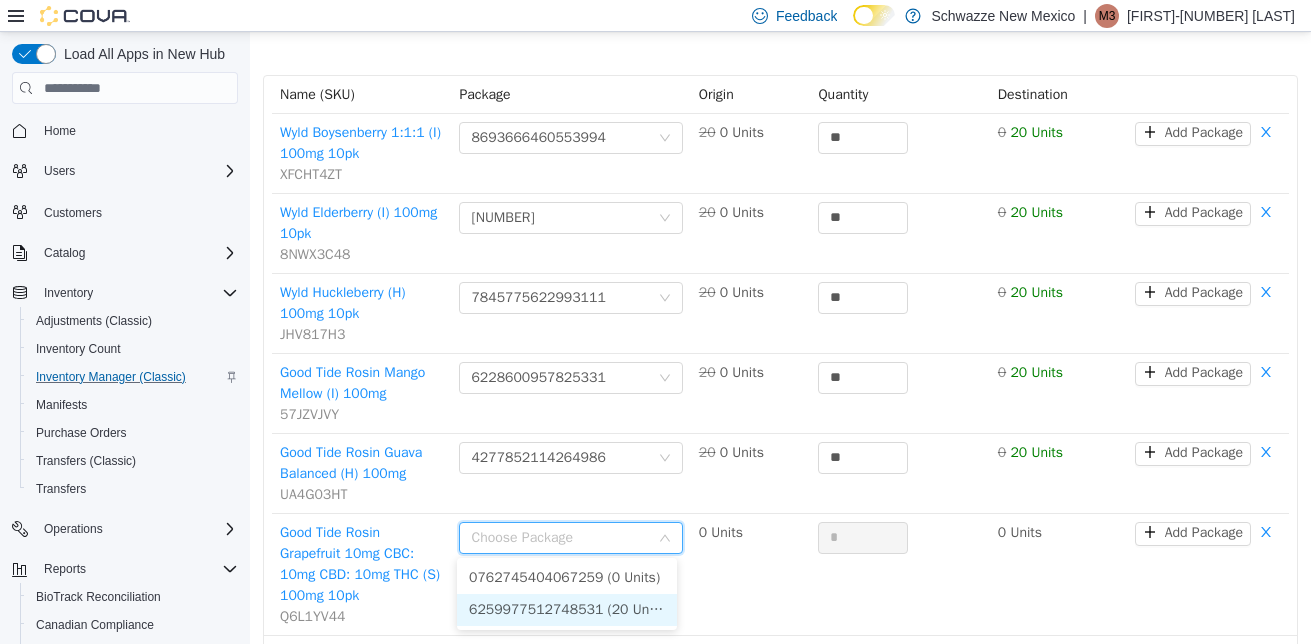click on "6259977512748531 (20 Units)" at bounding box center [567, 610] 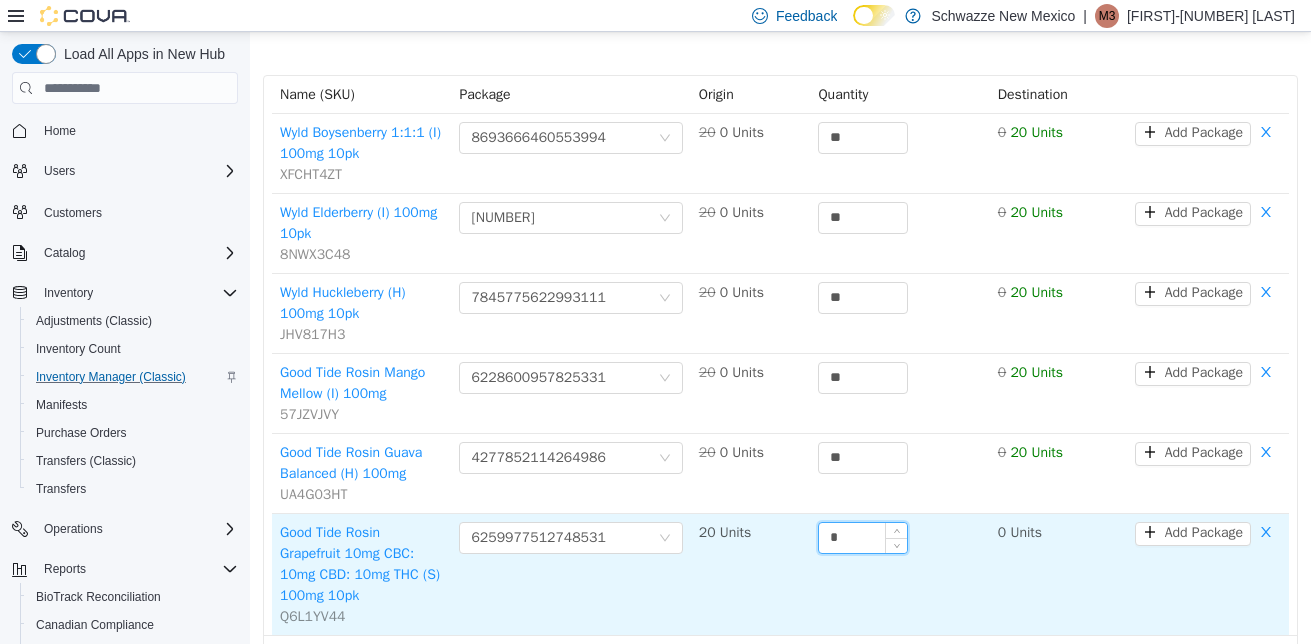 click on "*" at bounding box center [863, 538] 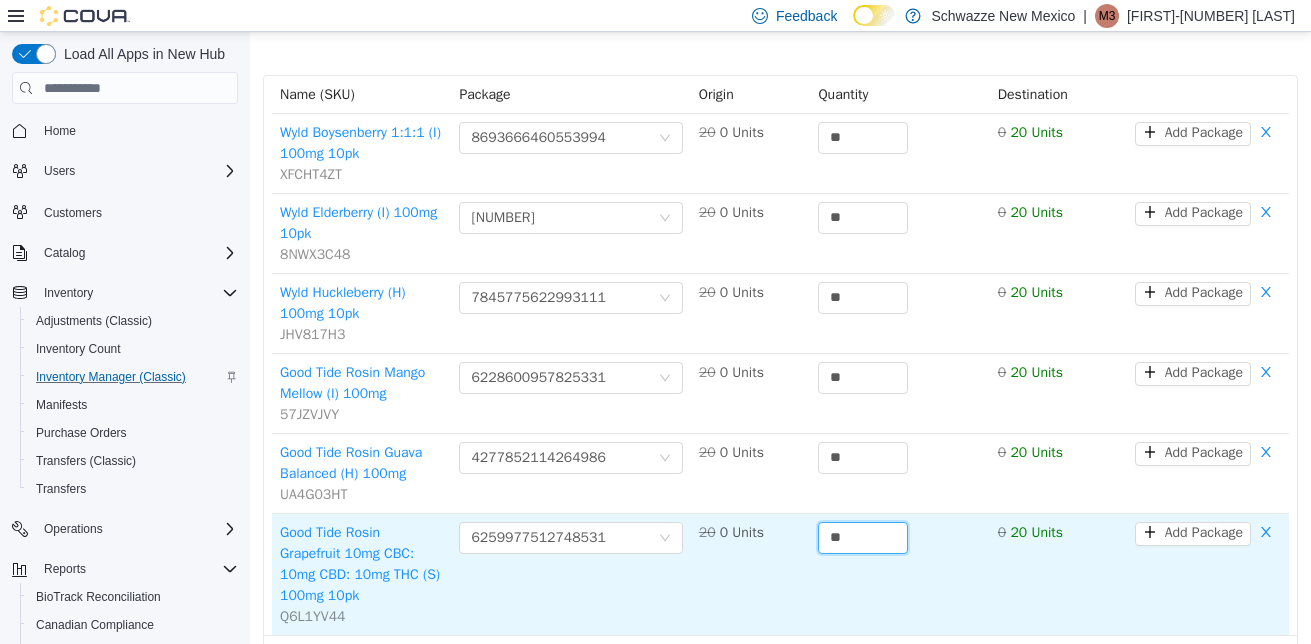 type on "**" 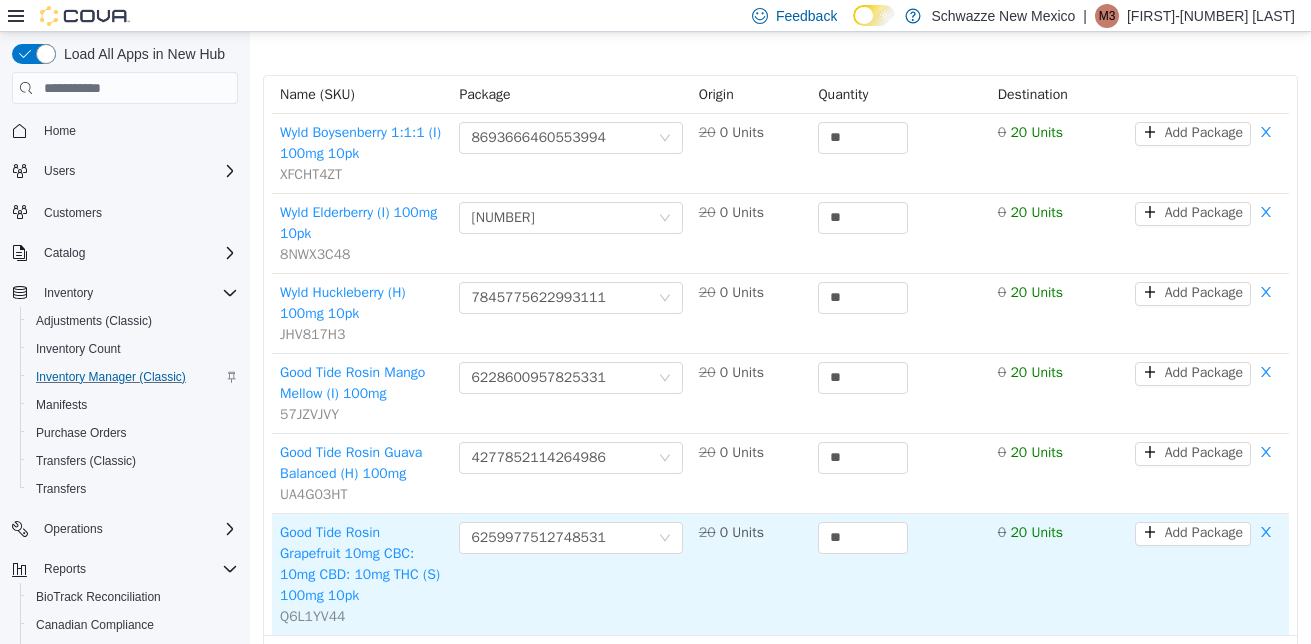 click on "**" at bounding box center [899, 574] 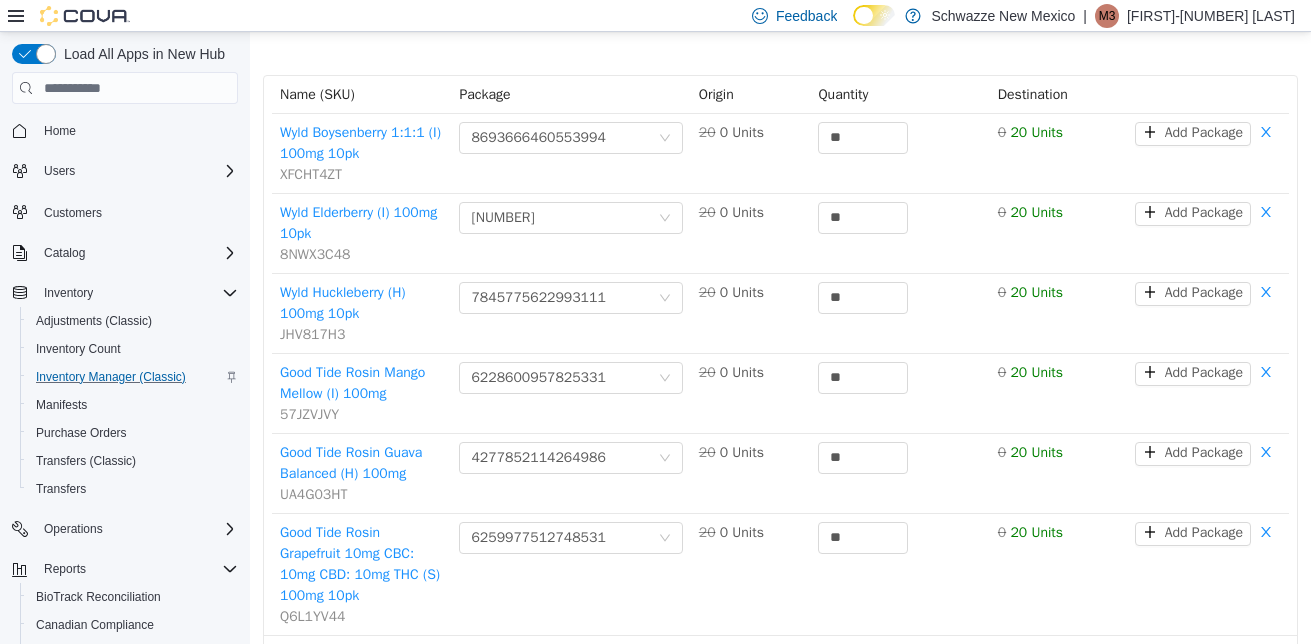 scroll, scrollTop: 305, scrollLeft: 0, axis: vertical 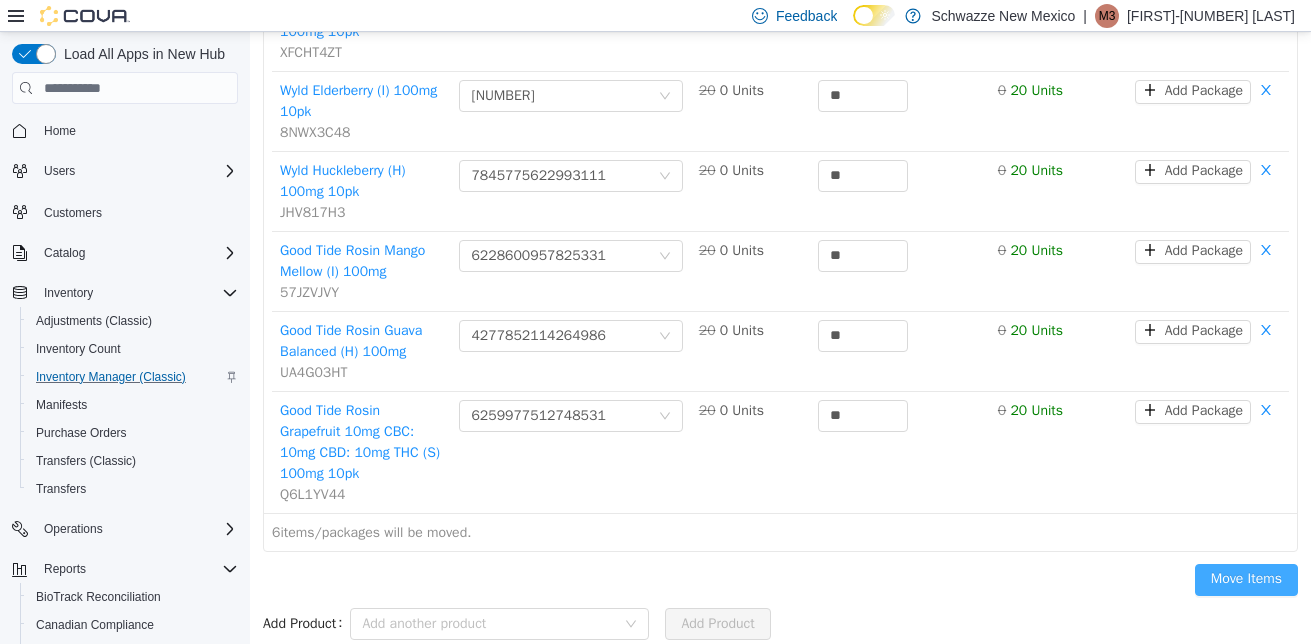 click on "Move Items" at bounding box center [1246, 580] 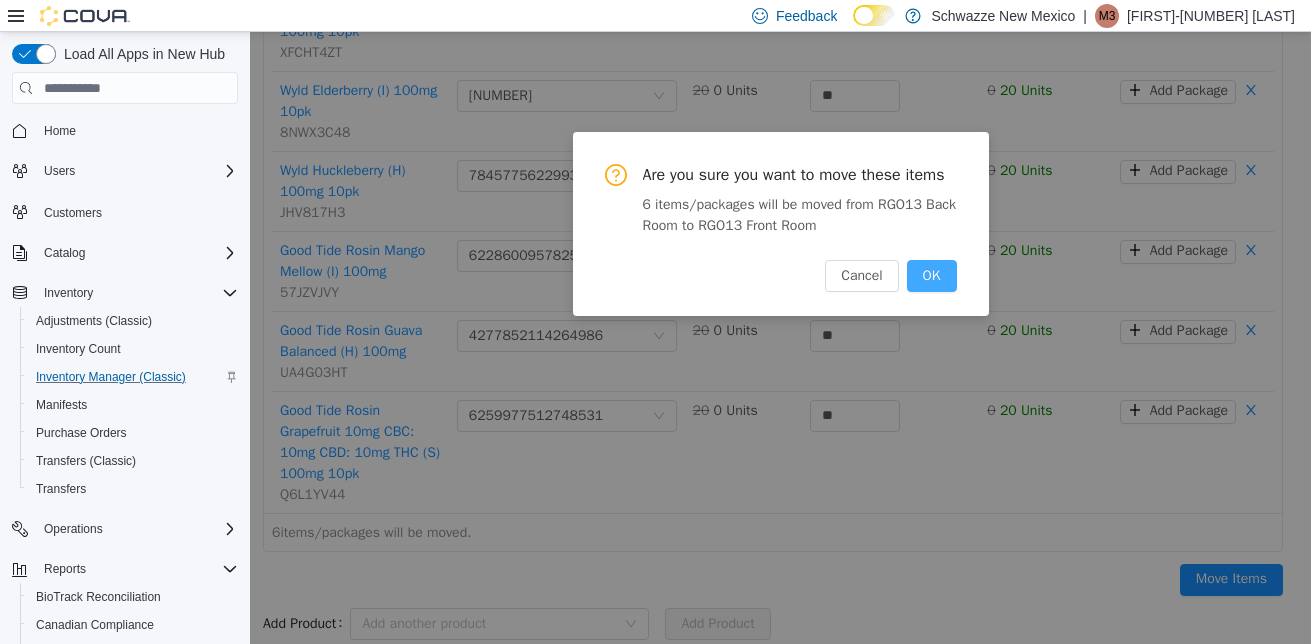 click on "OK" at bounding box center [932, 276] 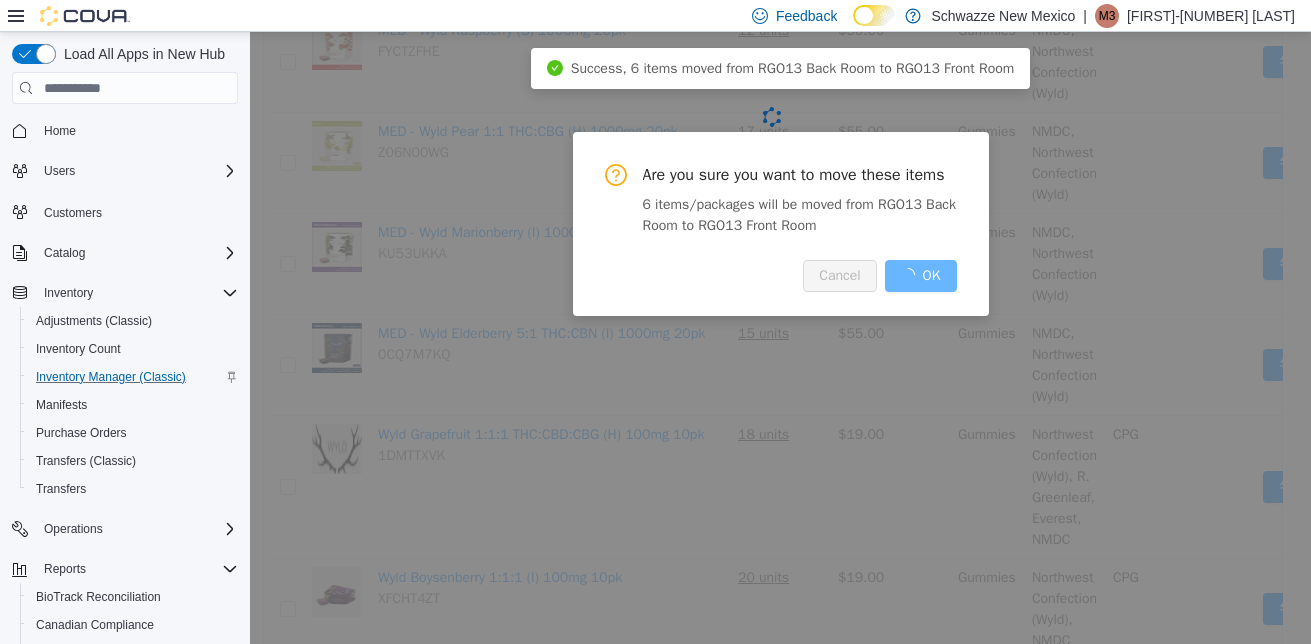 scroll, scrollTop: 0, scrollLeft: 0, axis: both 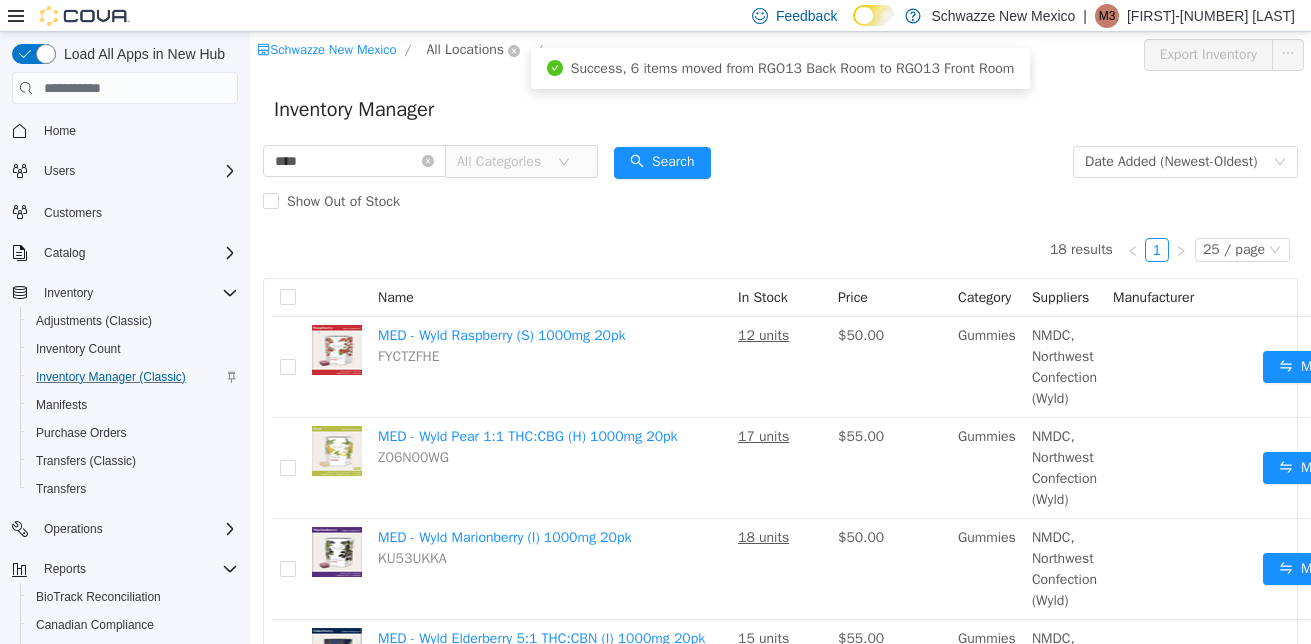 click on "All Locations" at bounding box center [465, 50] 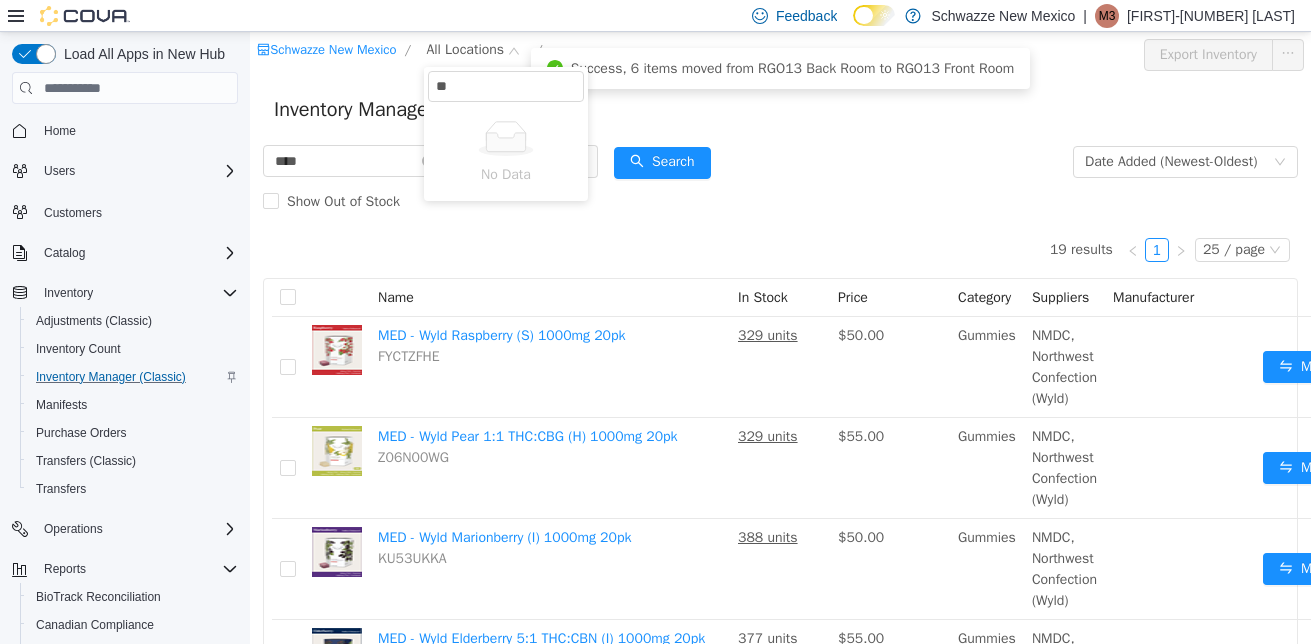 type on "*" 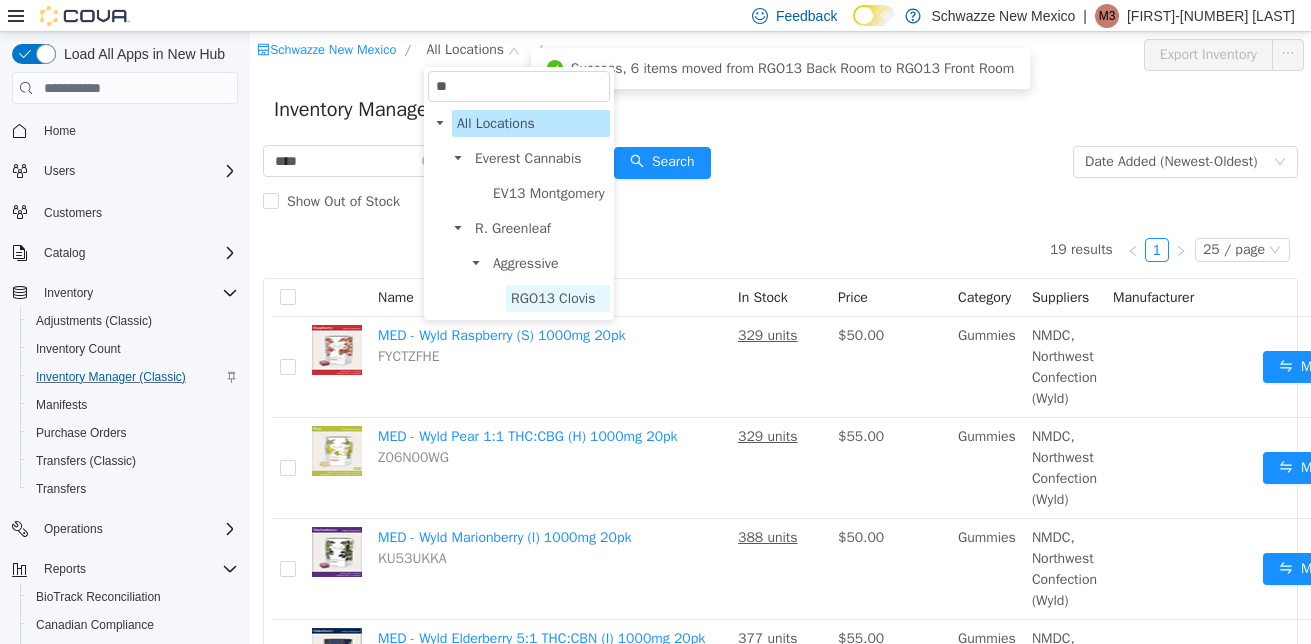 type on "**" 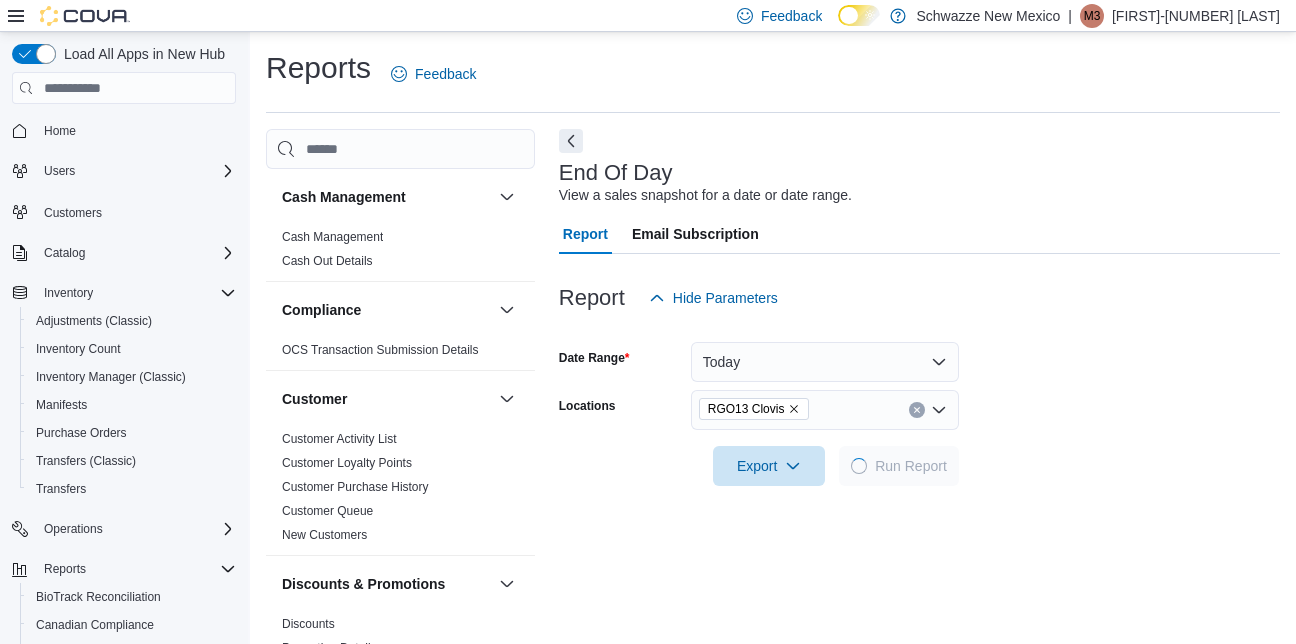 scroll, scrollTop: 24, scrollLeft: 0, axis: vertical 